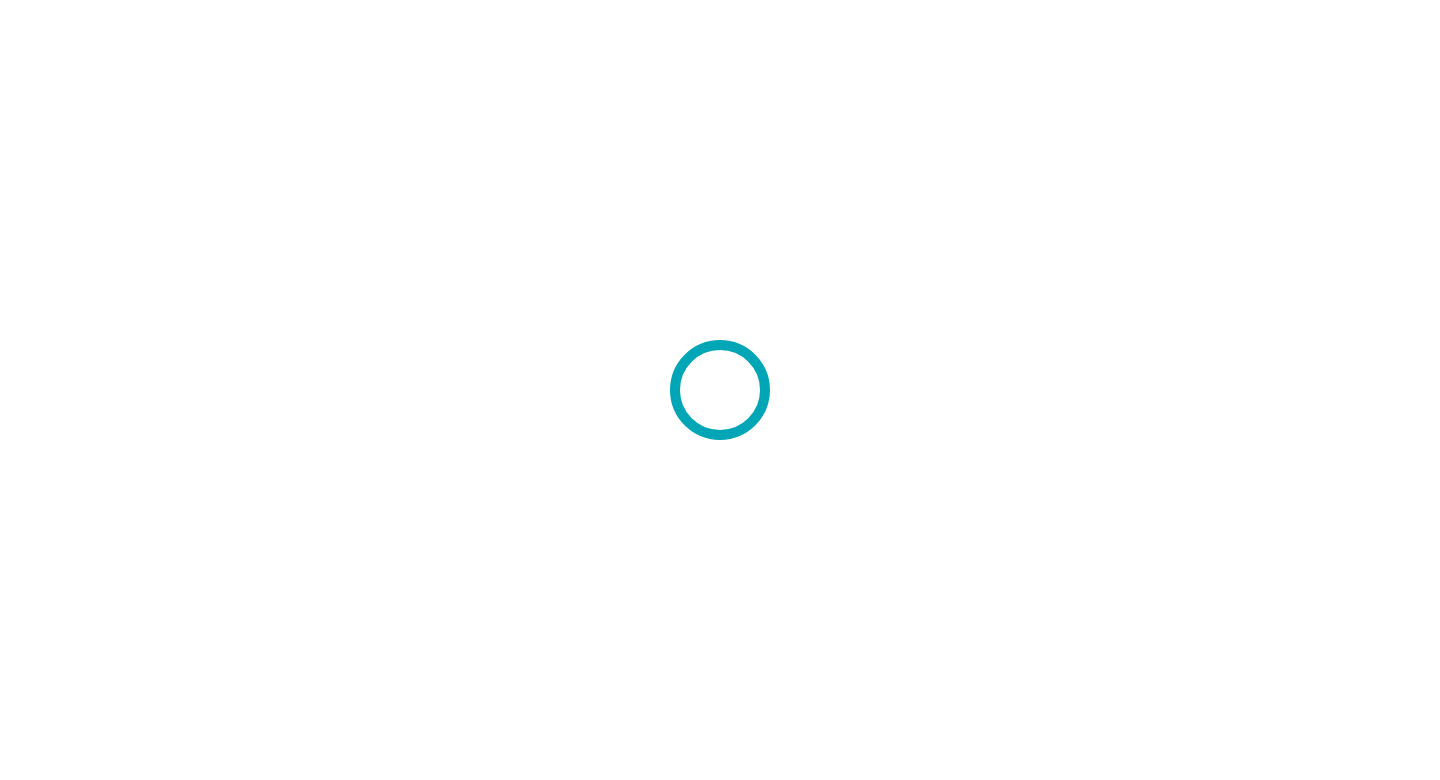 scroll, scrollTop: 0, scrollLeft: 0, axis: both 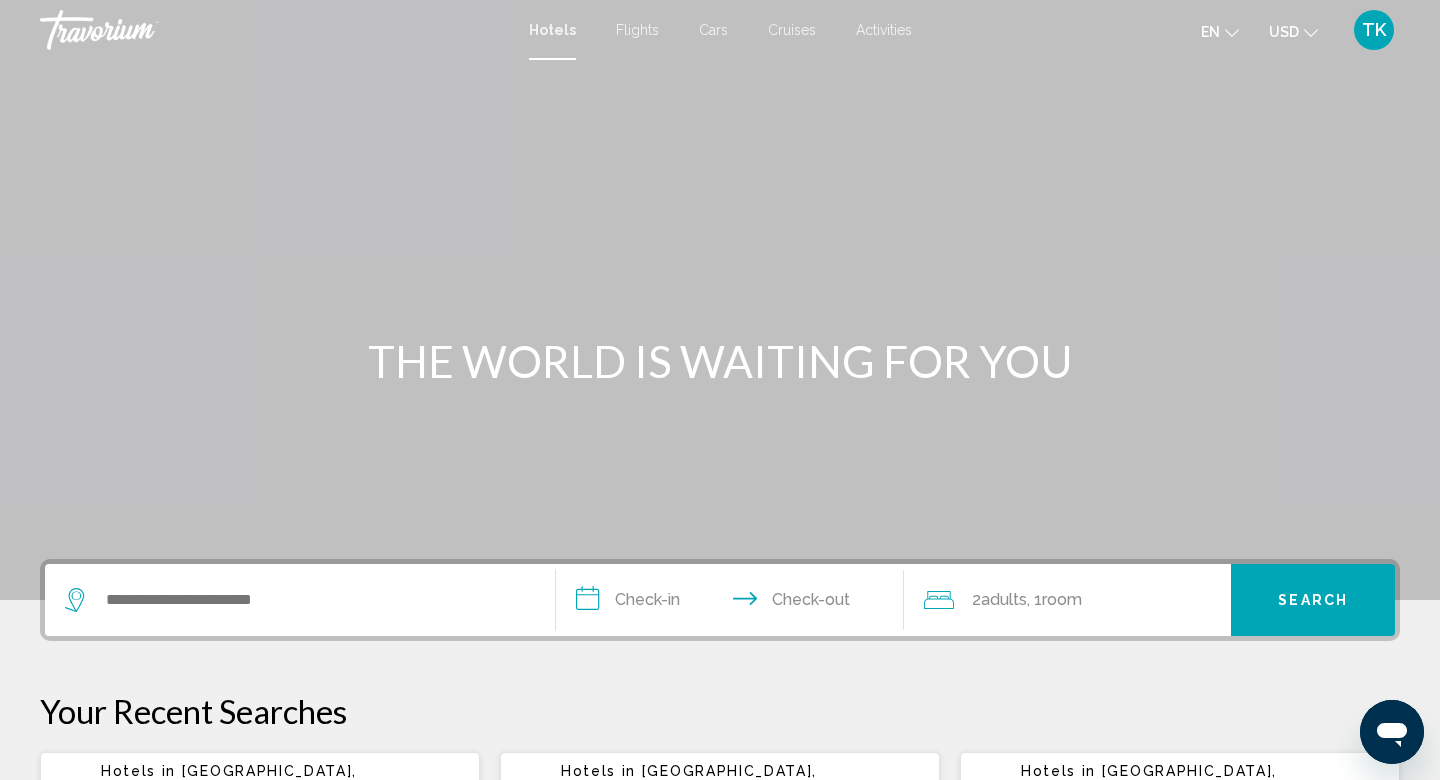 click at bounding box center (300, 600) 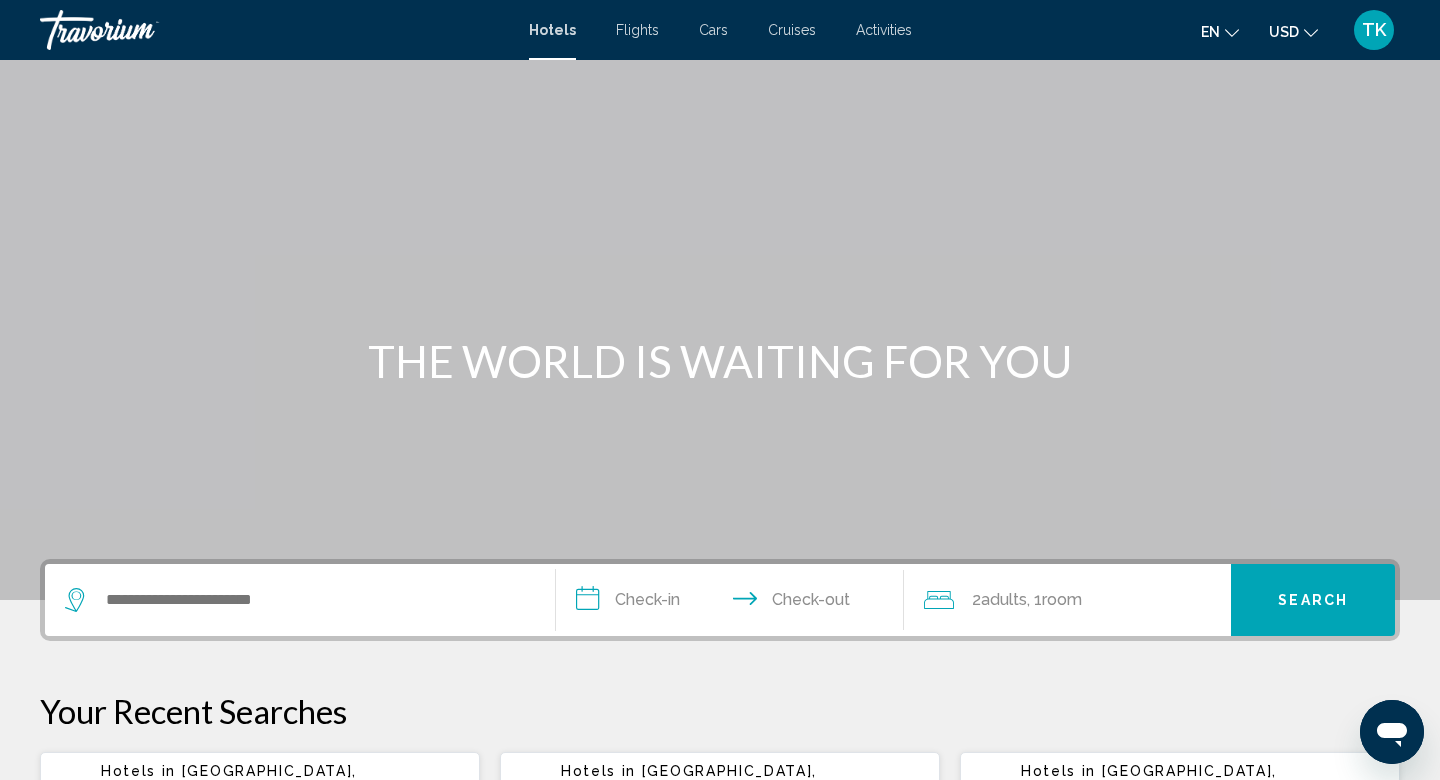 scroll, scrollTop: 494, scrollLeft: 0, axis: vertical 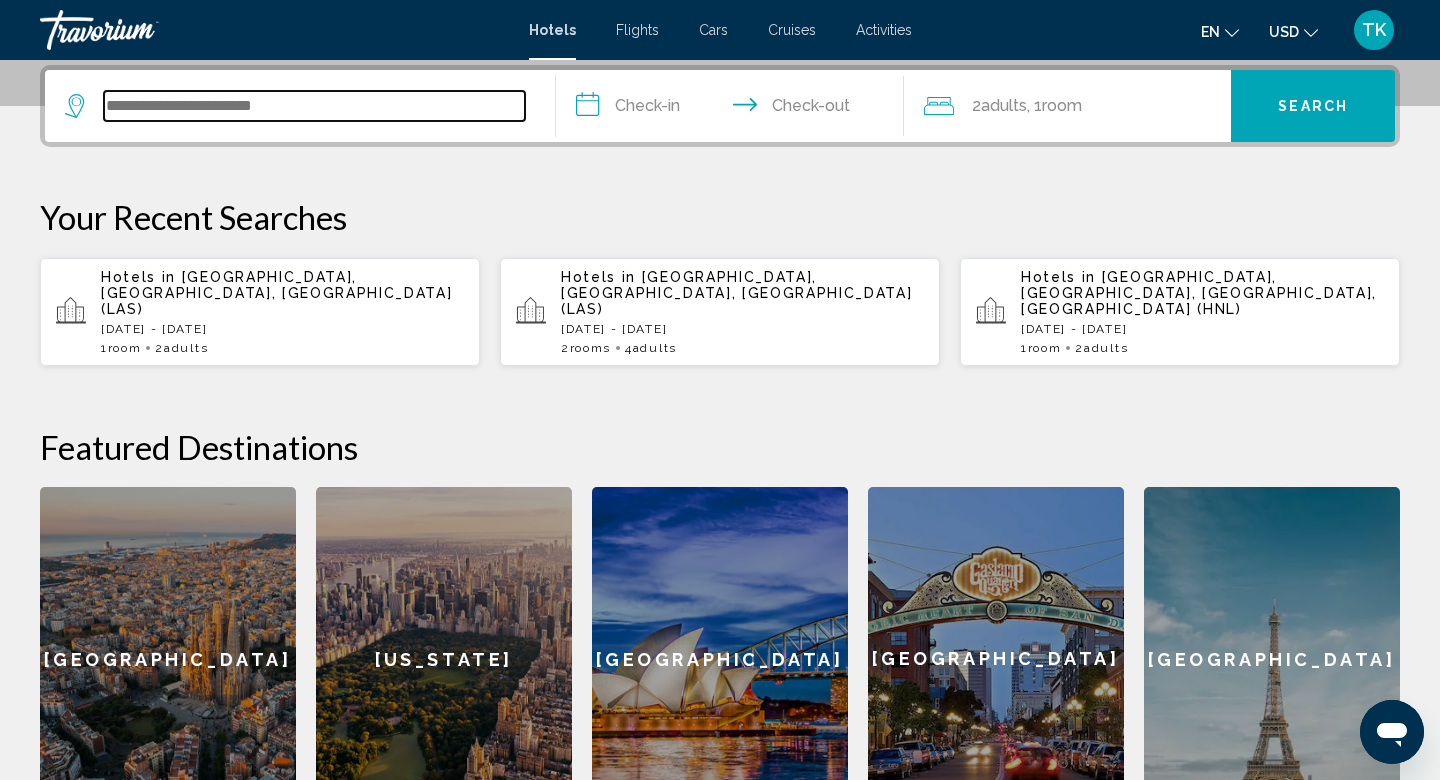 click at bounding box center (314, 106) 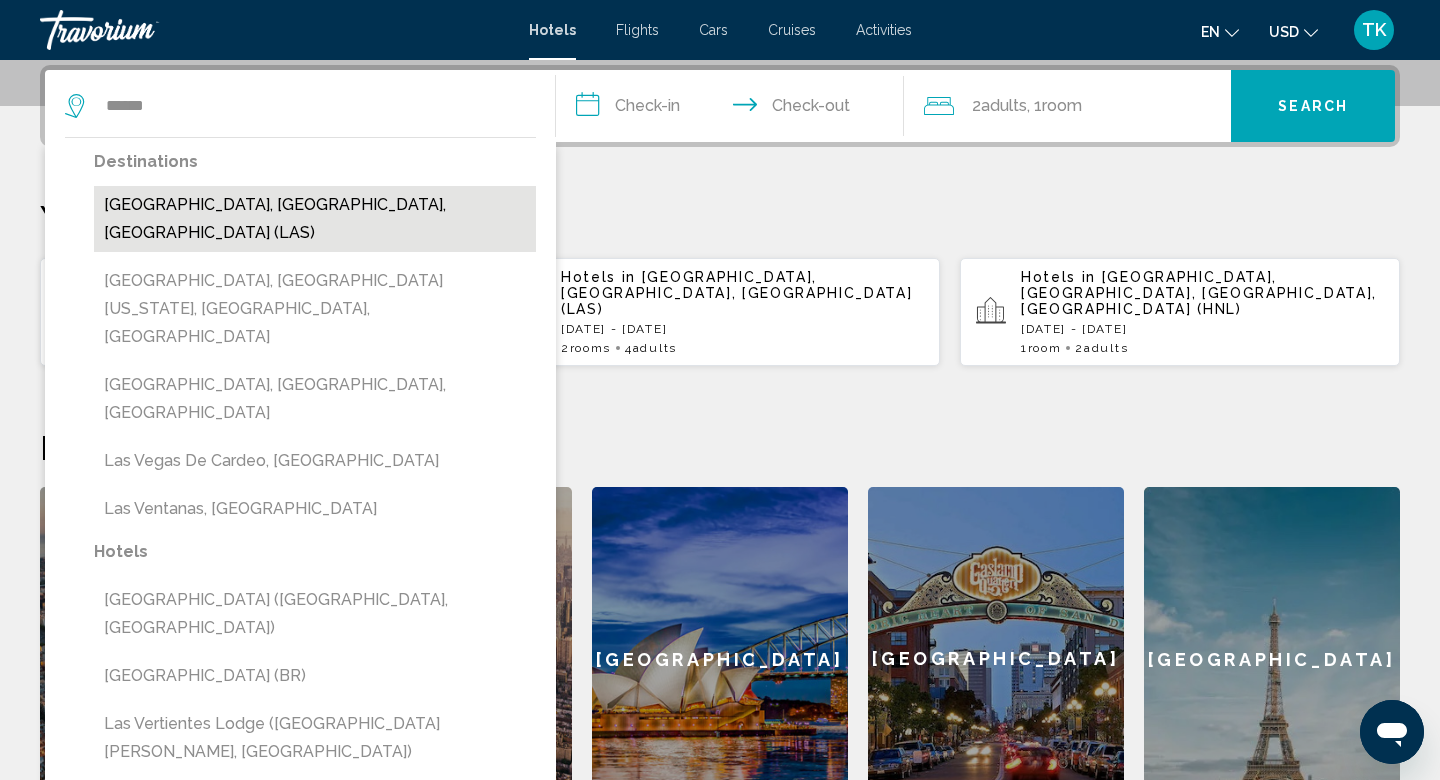 click on "[GEOGRAPHIC_DATA], [GEOGRAPHIC_DATA], [GEOGRAPHIC_DATA] (LAS)" at bounding box center (315, 219) 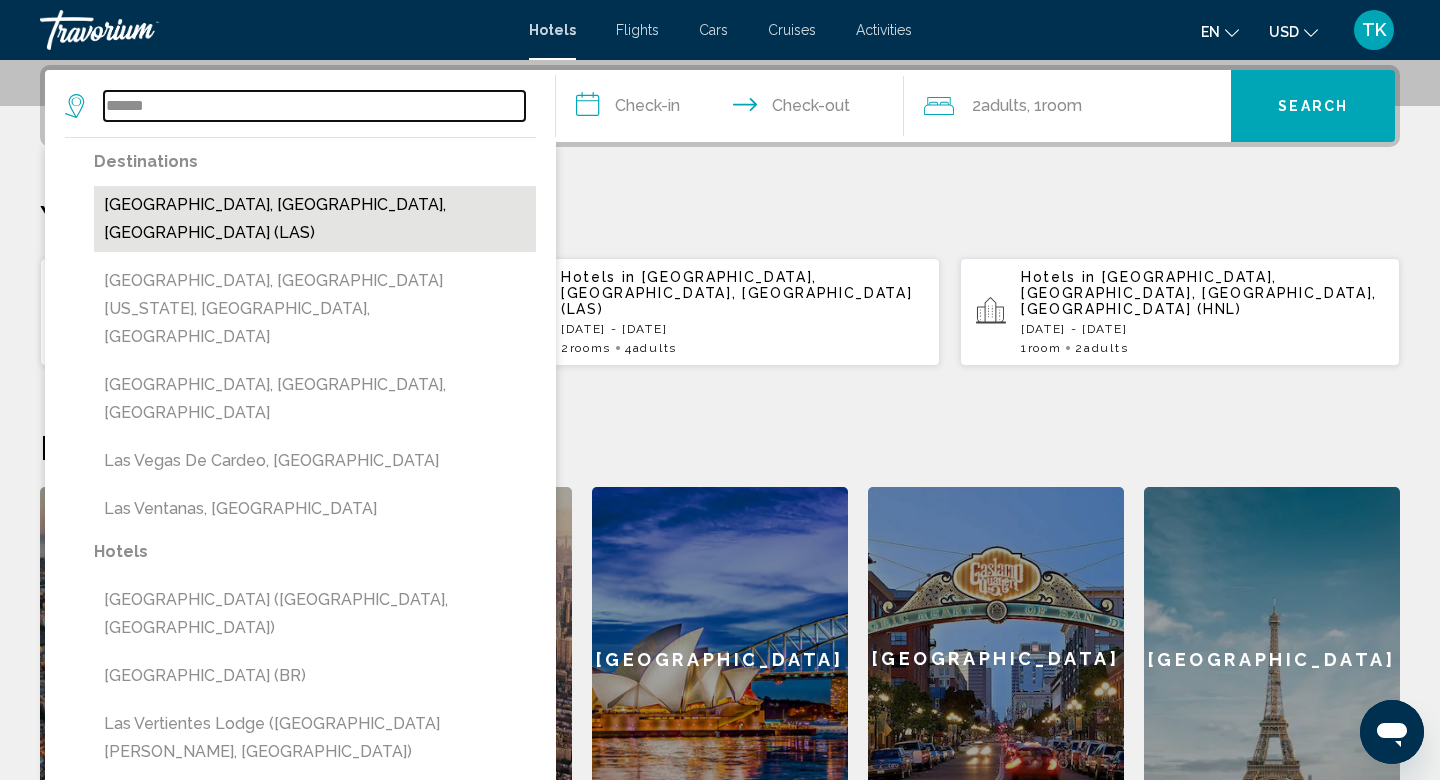 type on "**********" 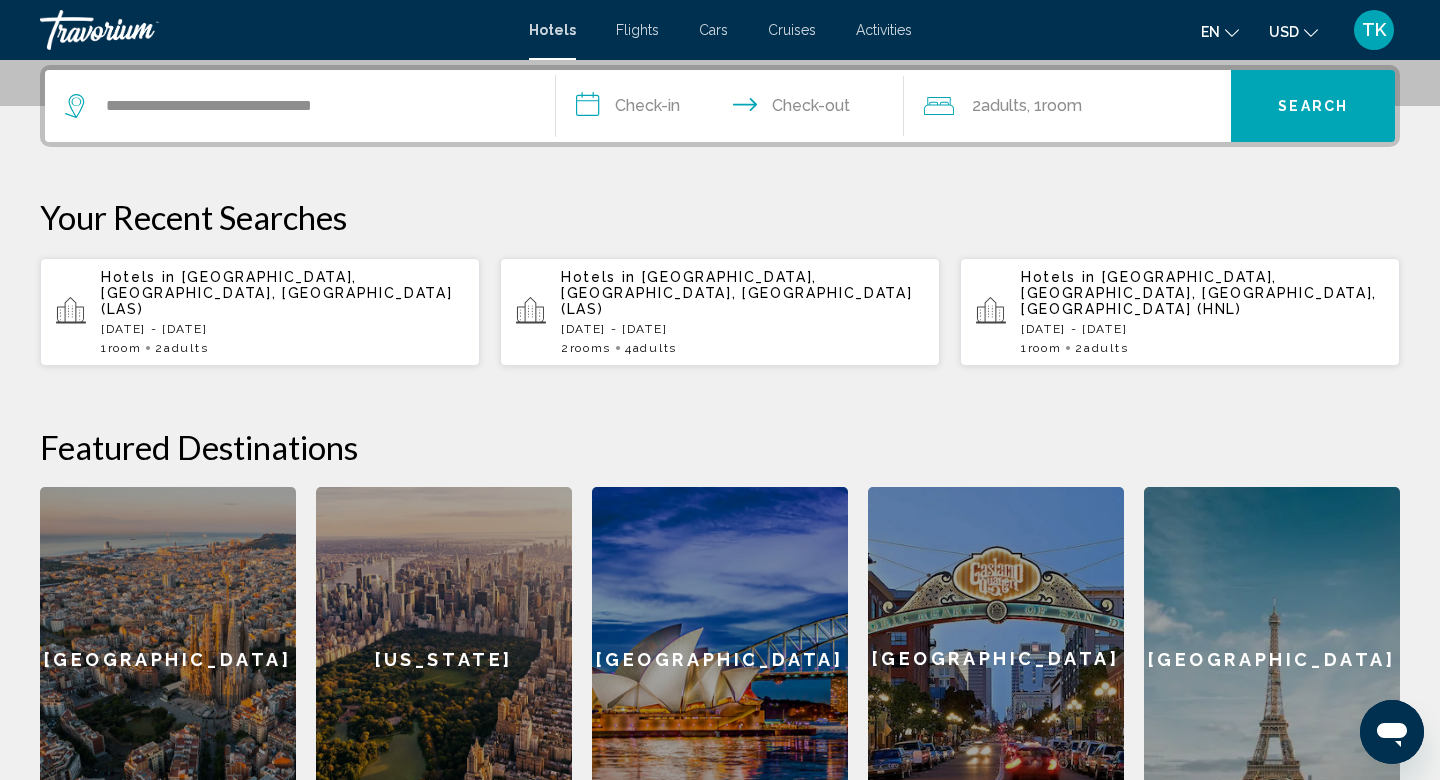 click on "**********" at bounding box center [734, 109] 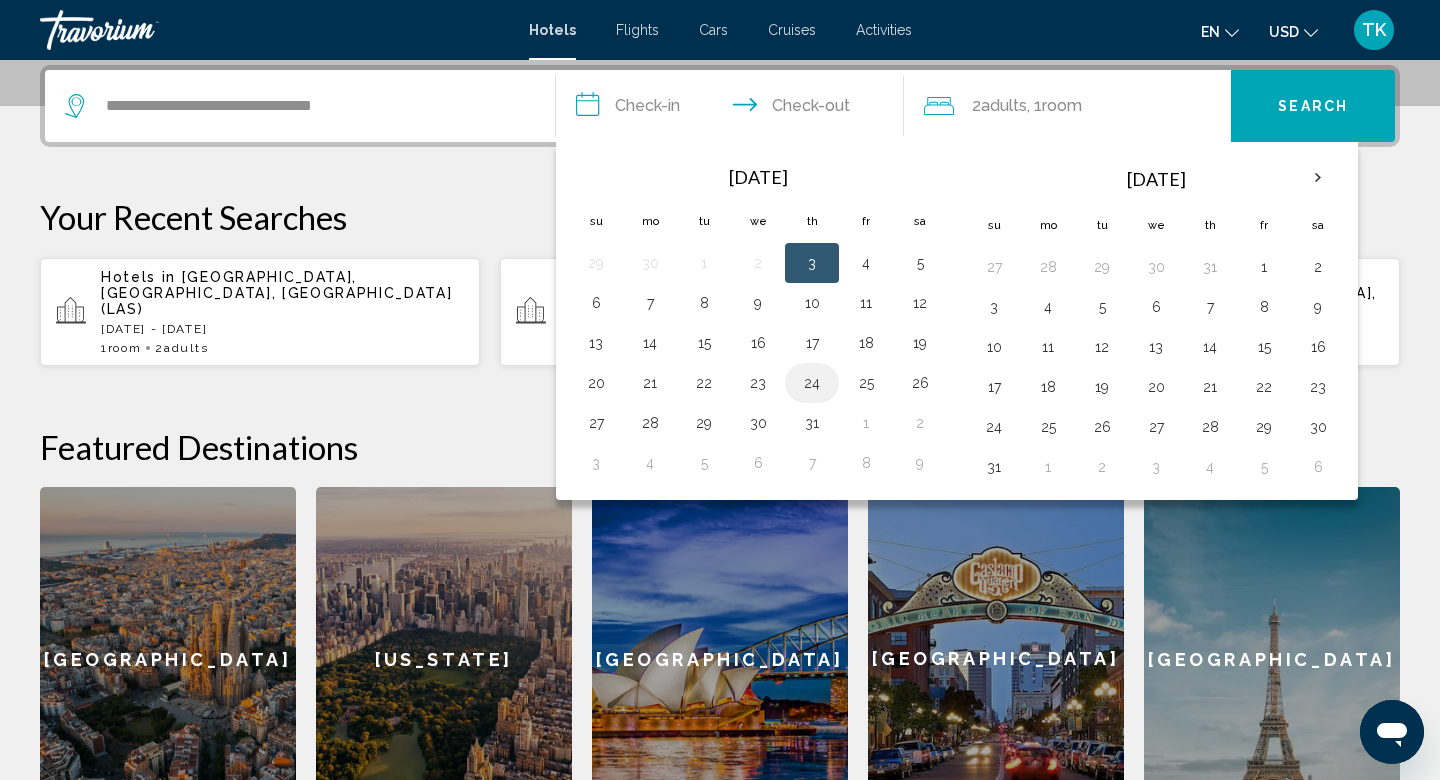 click on "24" at bounding box center [812, 383] 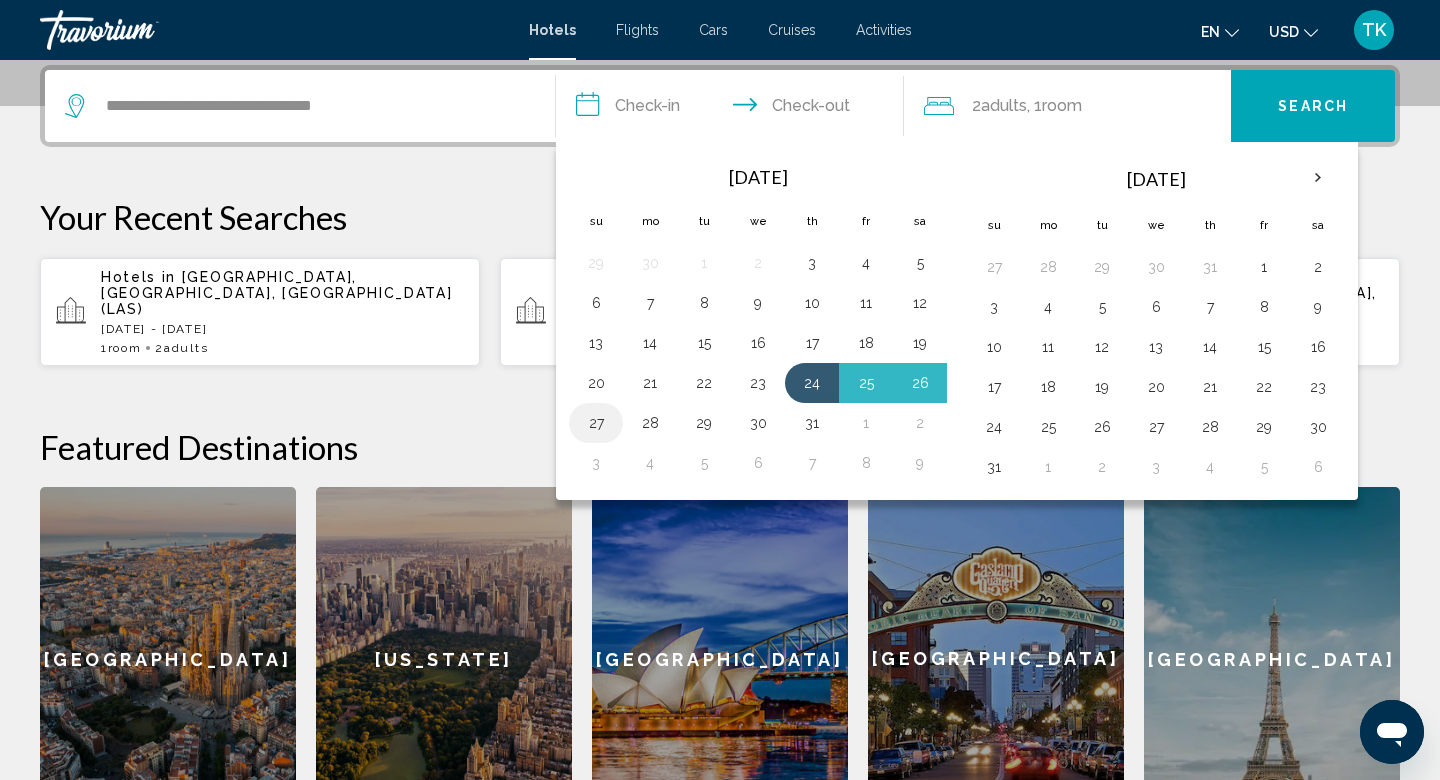 click on "27" at bounding box center [596, 423] 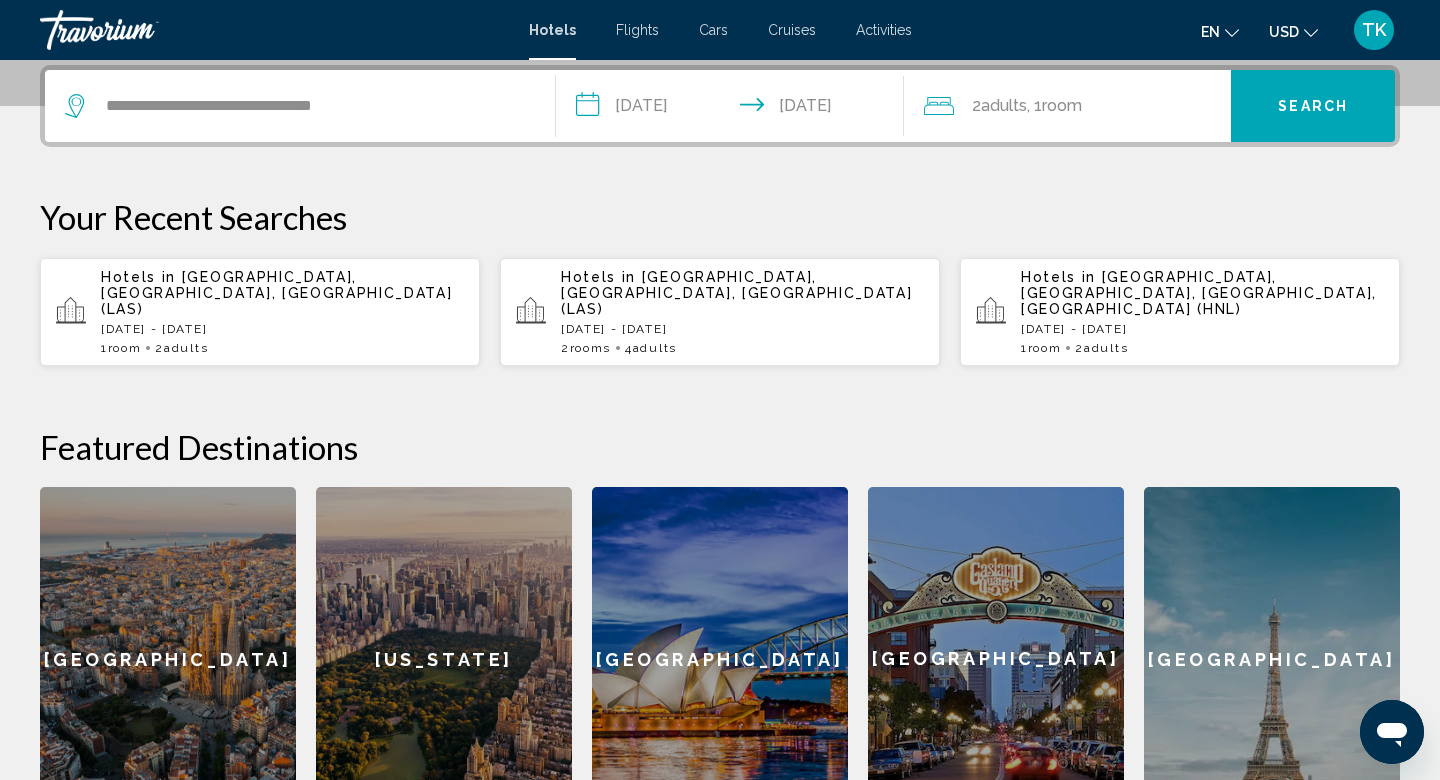 click on "Search" at bounding box center [1313, 107] 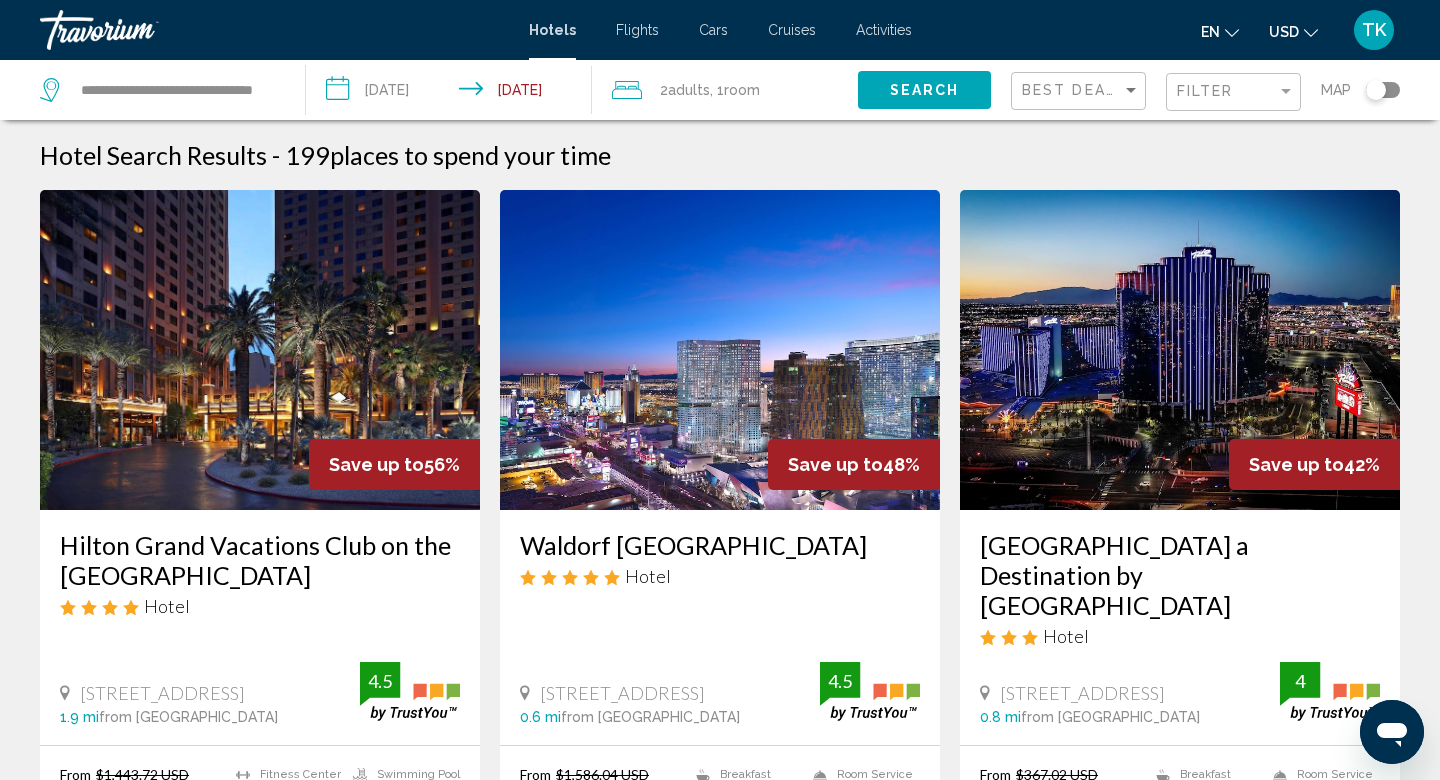 scroll, scrollTop: 0, scrollLeft: 0, axis: both 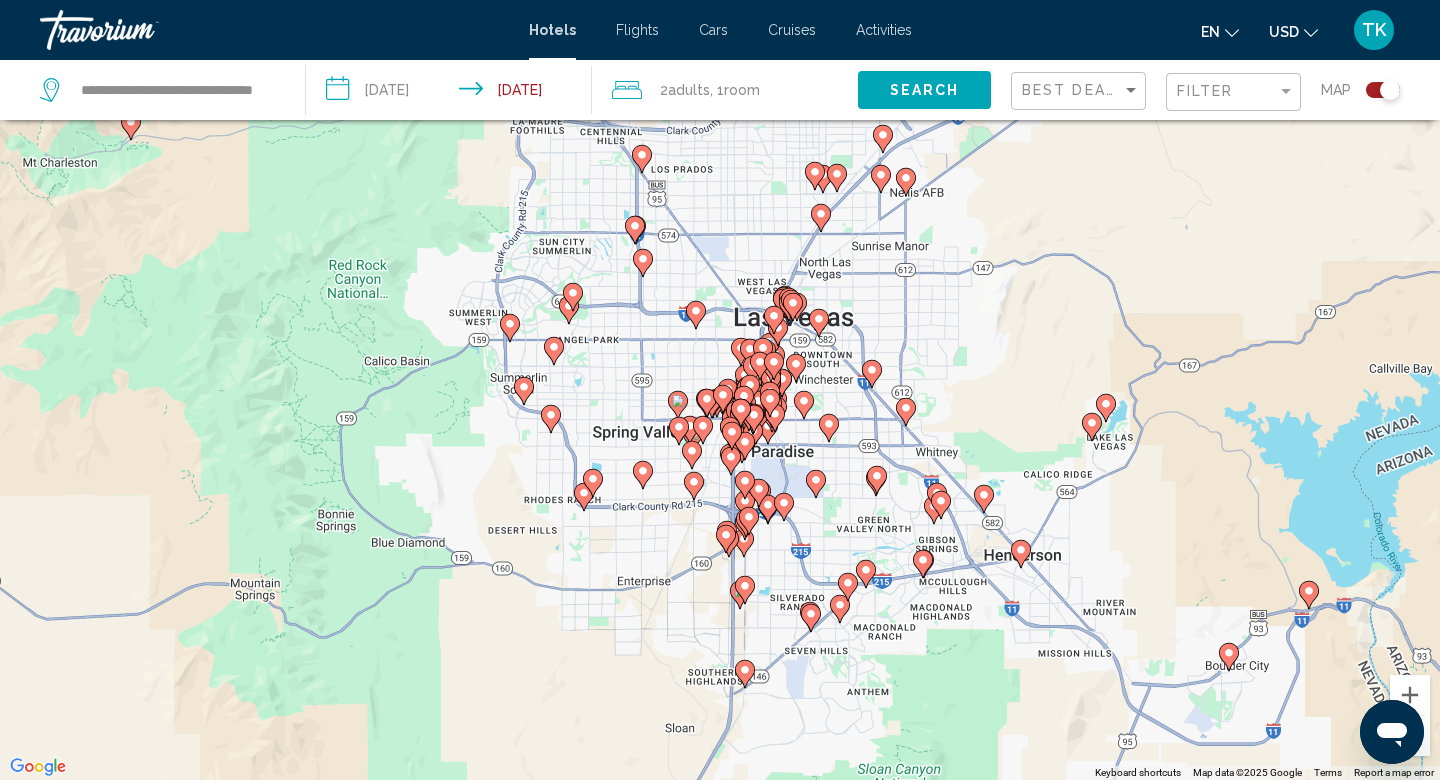 click on "To navigate, press the arrow keys. To activate drag with keyboard, press Alt + Enter. Once in keyboard drag state, use the arrow keys to move the marker. To complete the drag, press the Enter key. To cancel, press Escape." at bounding box center [720, 390] 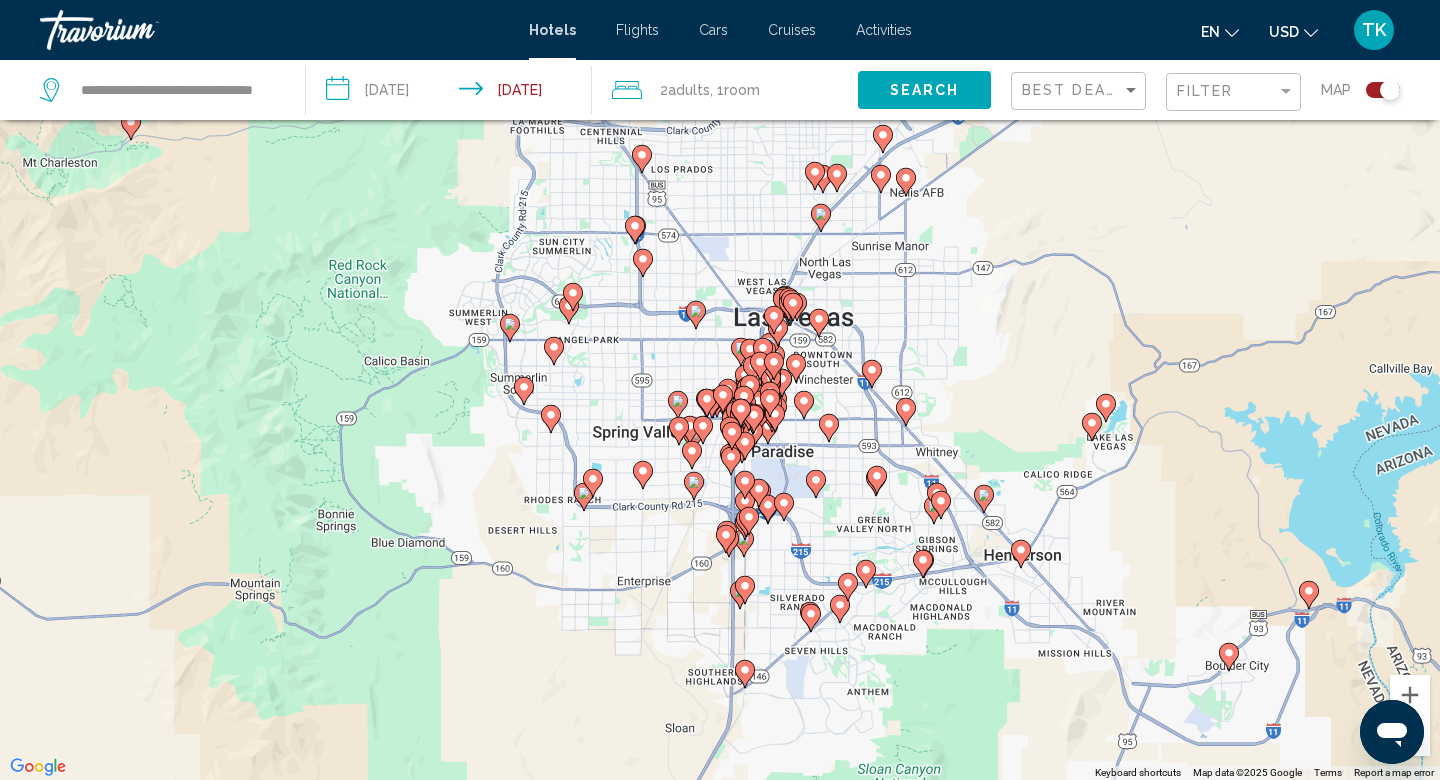 click on "To navigate, press the arrow keys. To activate drag with keyboard, press Alt + Enter. Once in keyboard drag state, use the arrow keys to move the marker. To complete the drag, press the Enter key. To cancel, press Escape." at bounding box center [720, 390] 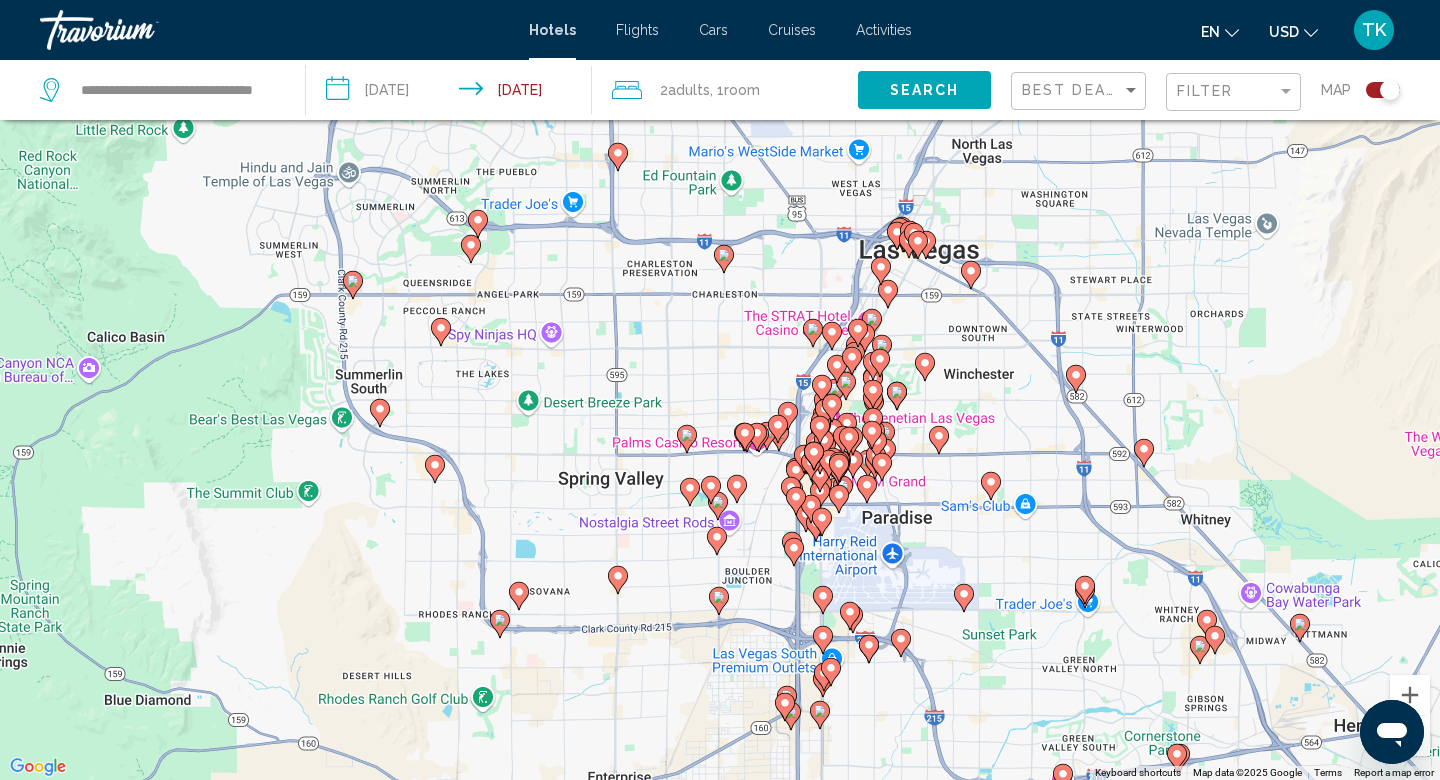 click on "To navigate, press the arrow keys. To activate drag with keyboard, press Alt + Enter. Once in keyboard drag state, use the arrow keys to move the marker. To complete the drag, press the Enter key. To cancel, press Escape." at bounding box center (720, 390) 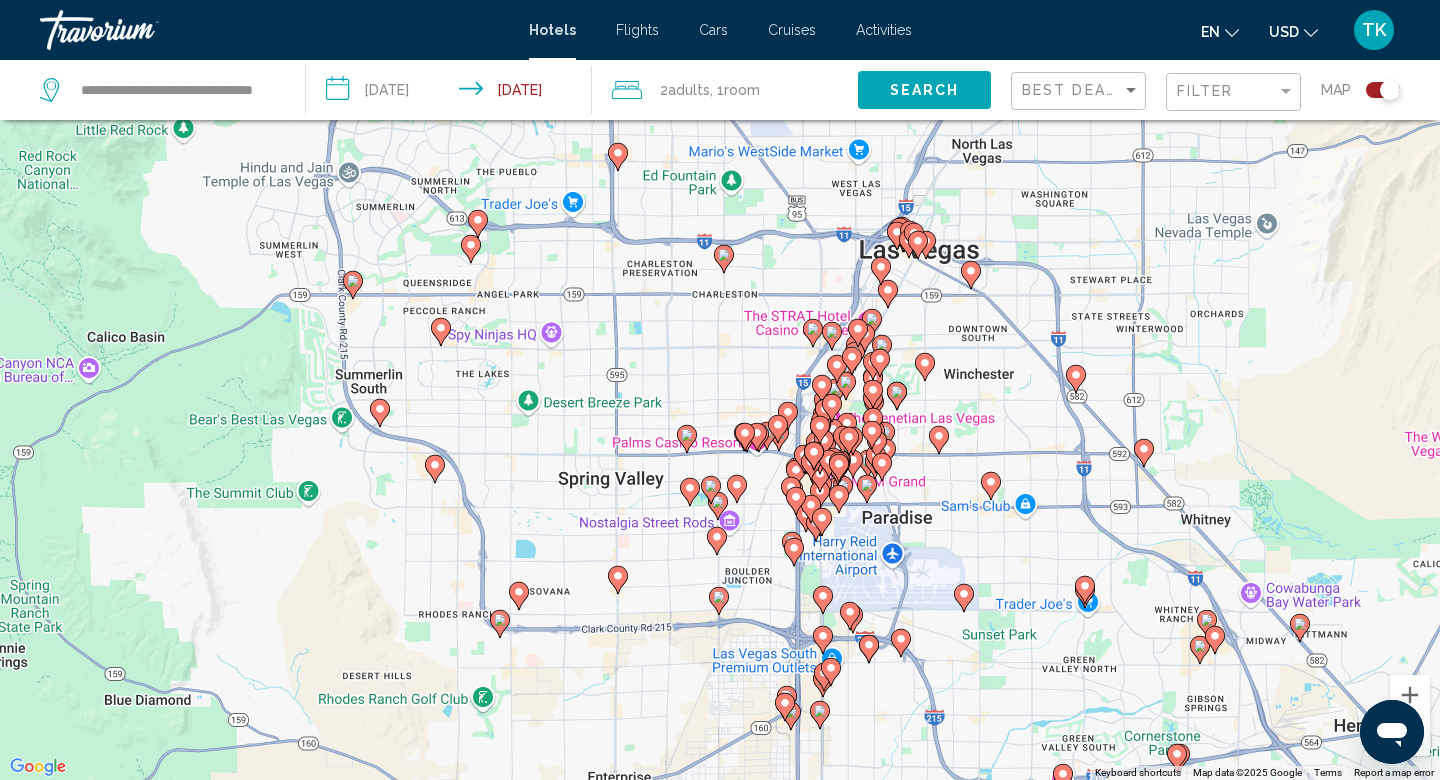 click on "To navigate, press the arrow keys. To activate drag with keyboard, press Alt + Enter. Once in keyboard drag state, use the arrow keys to move the marker. To complete the drag, press the Enter key. To cancel, press Escape." at bounding box center (720, 390) 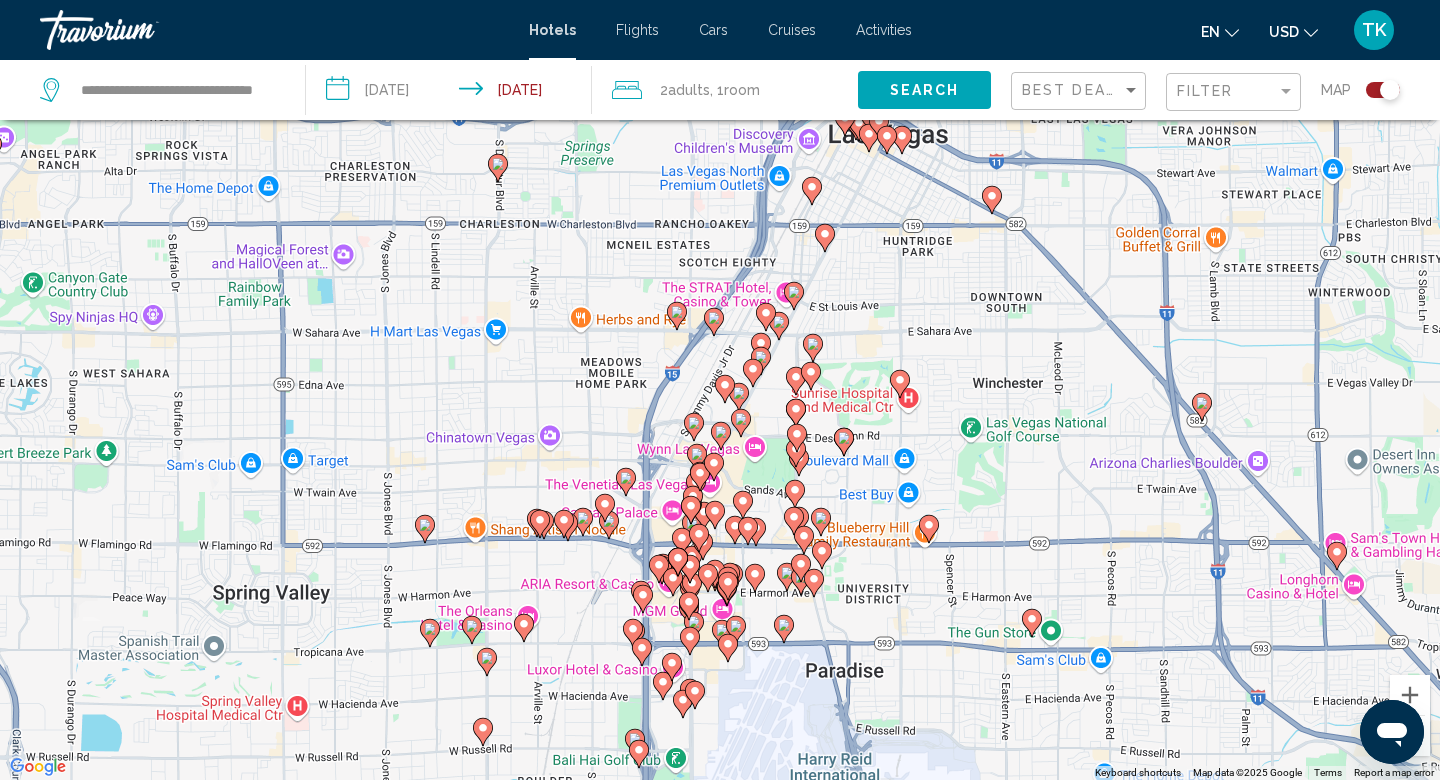 click on "To navigate, press the arrow keys. To activate drag with keyboard, press Alt + Enter. Once in keyboard drag state, use the arrow keys to move the marker. To complete the drag, press the Enter key. To cancel, press Escape." at bounding box center [720, 390] 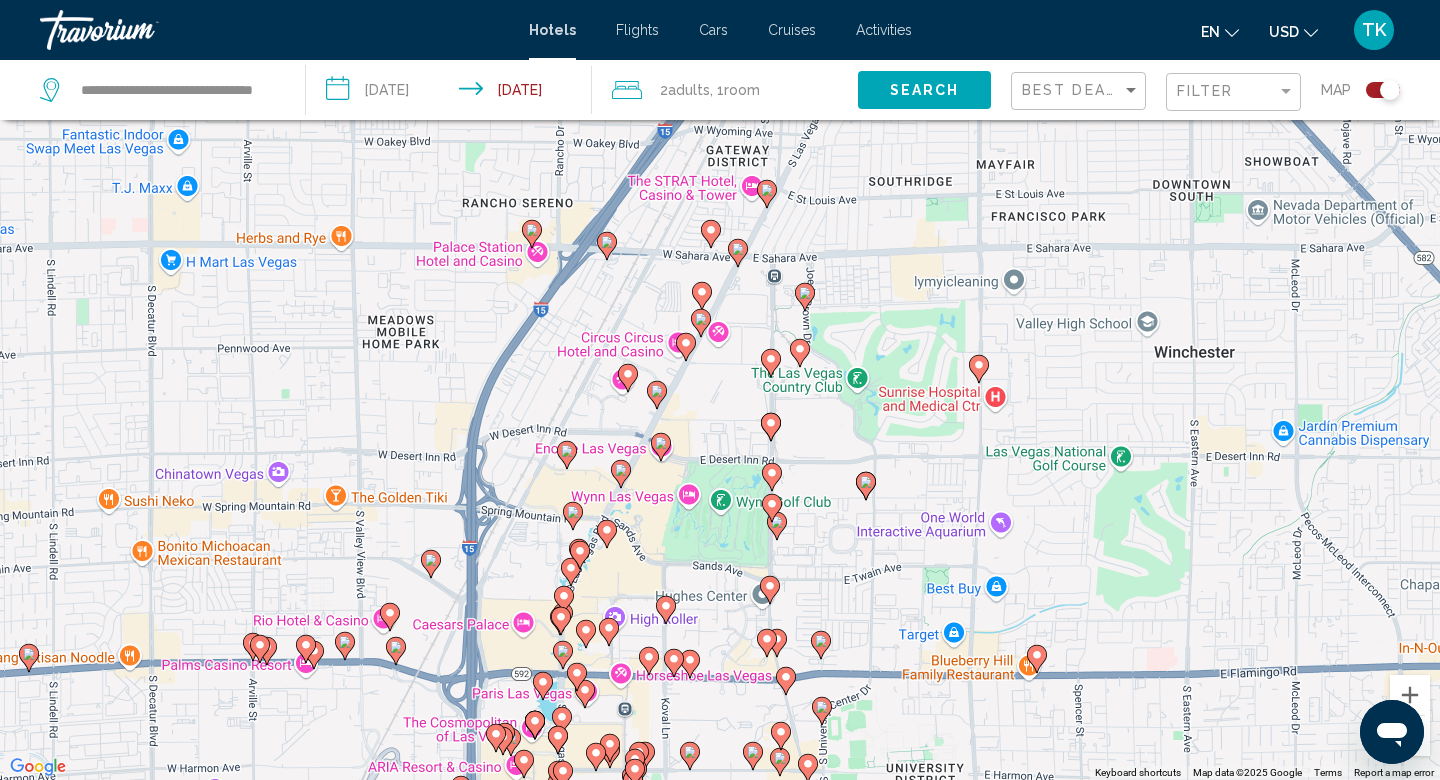 click 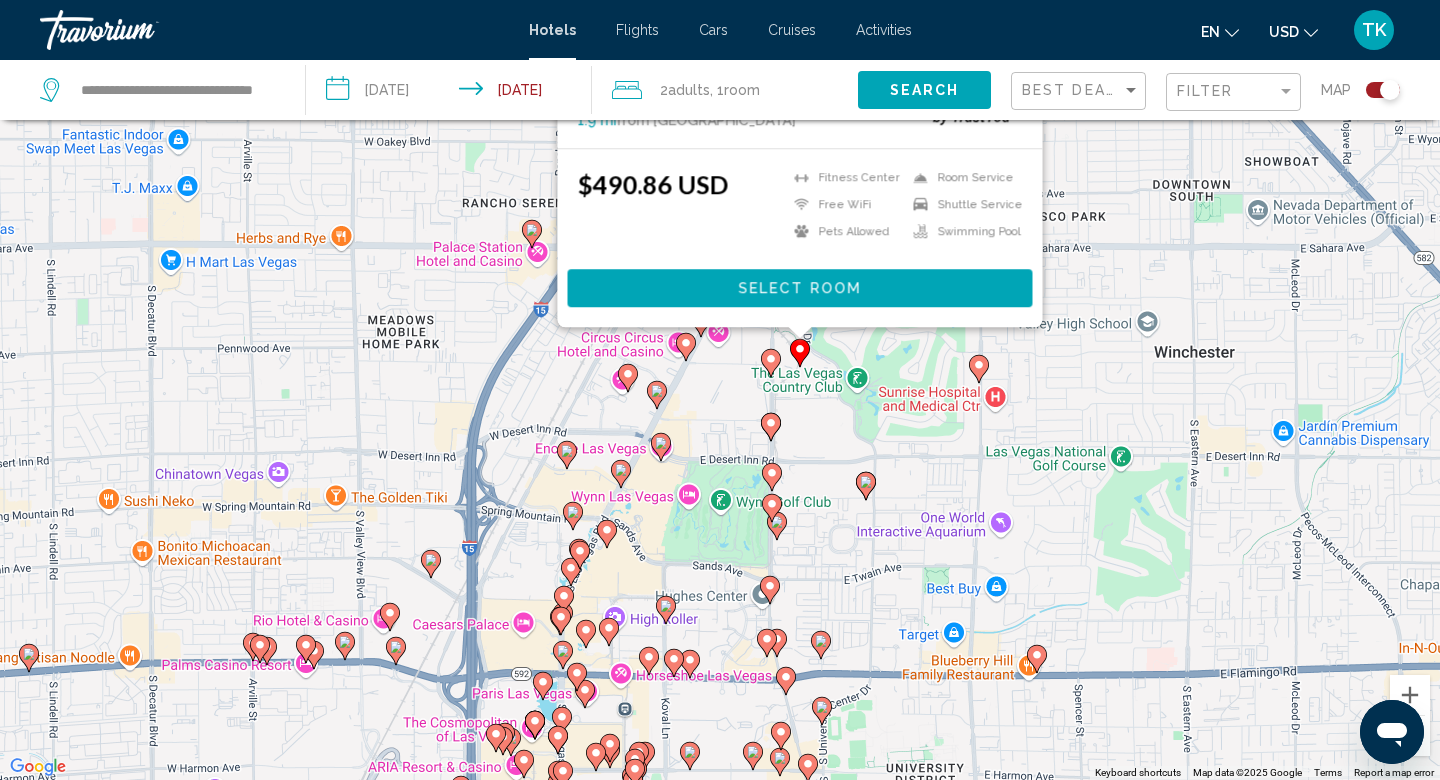 scroll, scrollTop: 0, scrollLeft: 0, axis: both 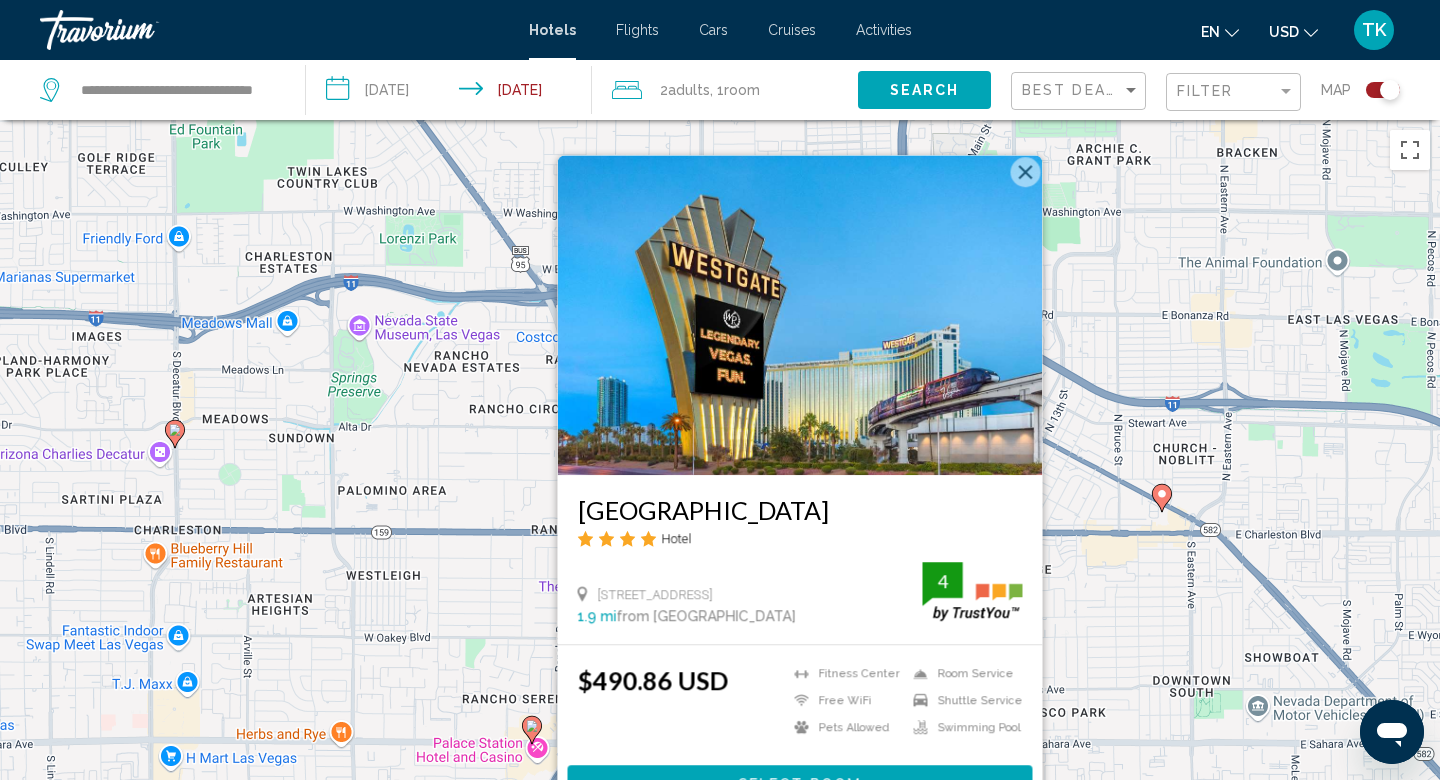 click at bounding box center [1026, 172] 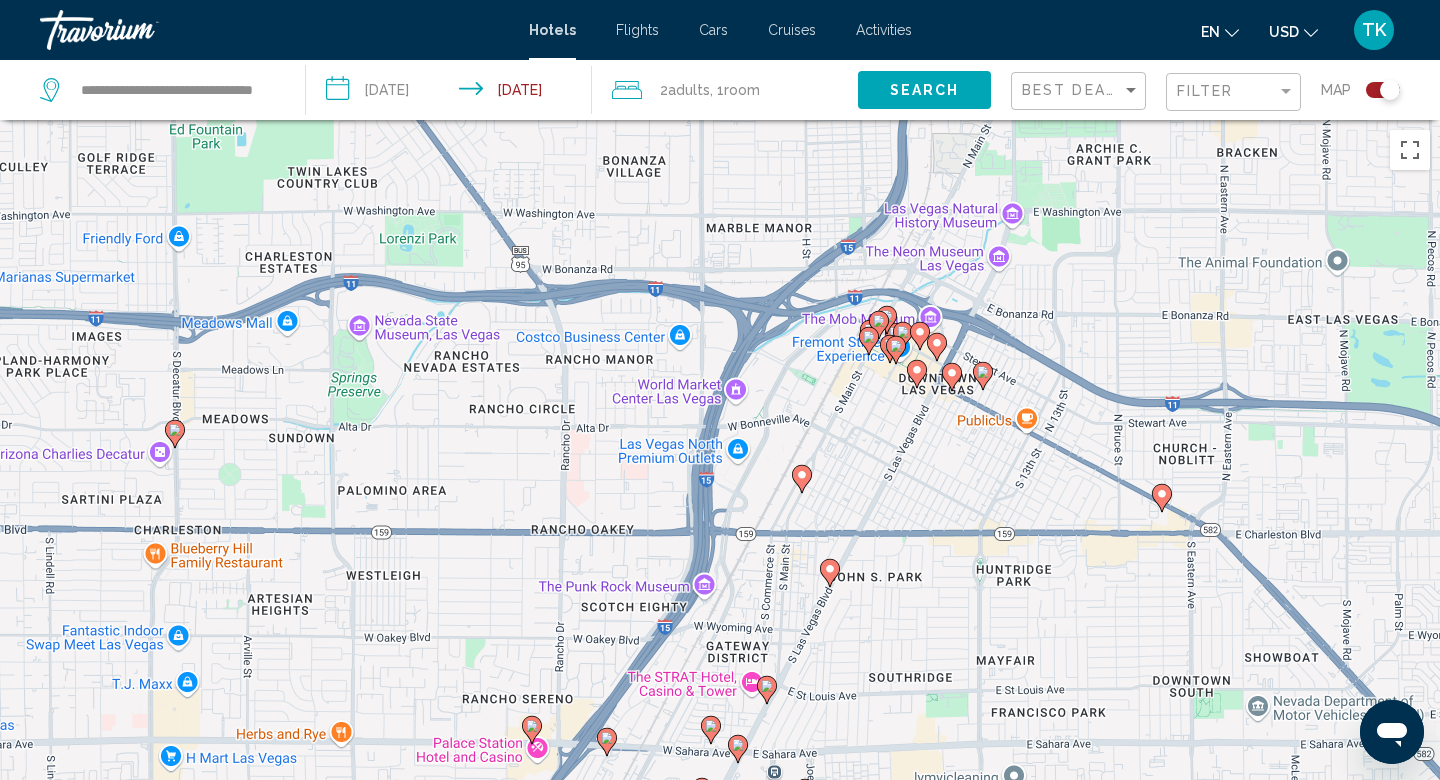 click on "To navigate, press the arrow keys. To activate drag with keyboard, press Alt + Enter. Once in keyboard drag state, use the arrow keys to move the marker. To complete the drag, press the Enter key. To cancel, press Escape." at bounding box center (720, 510) 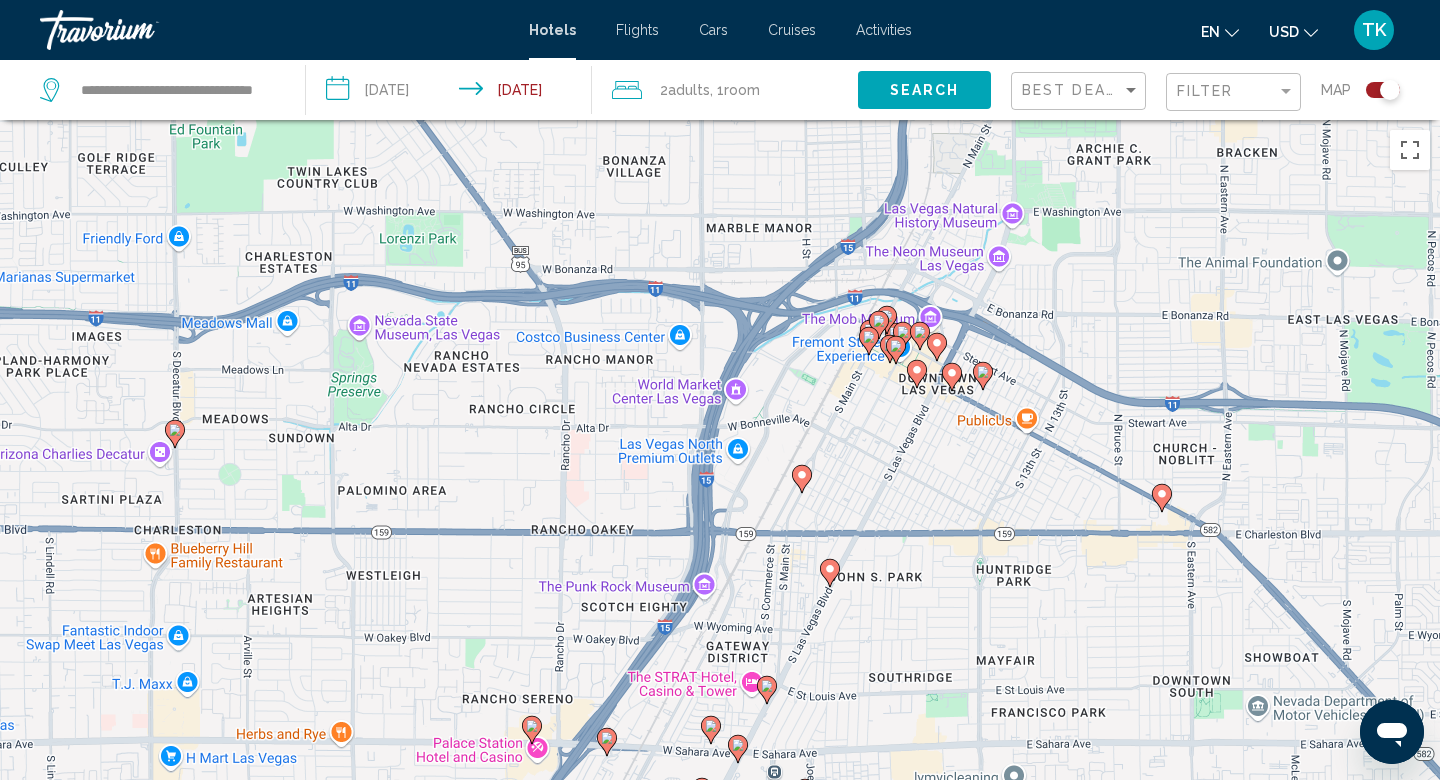 click on "To navigate, press the arrow keys. To activate drag with keyboard, press Alt + Enter. Once in keyboard drag state, use the arrow keys to move the marker. To complete the drag, press the Enter key. To cancel, press Escape." at bounding box center (720, 510) 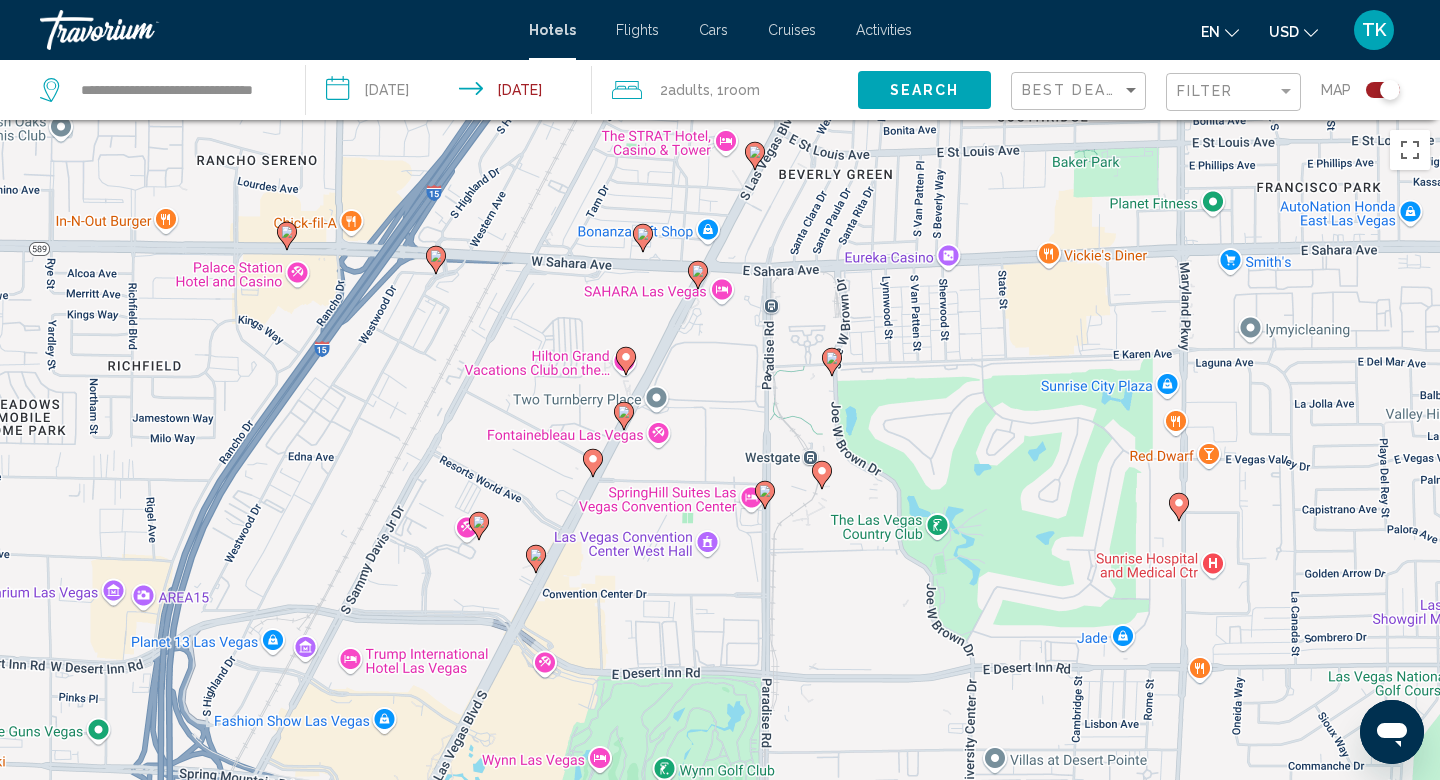 drag, startPoint x: 845, startPoint y: 706, endPoint x: 914, endPoint y: 164, distance: 546.3744 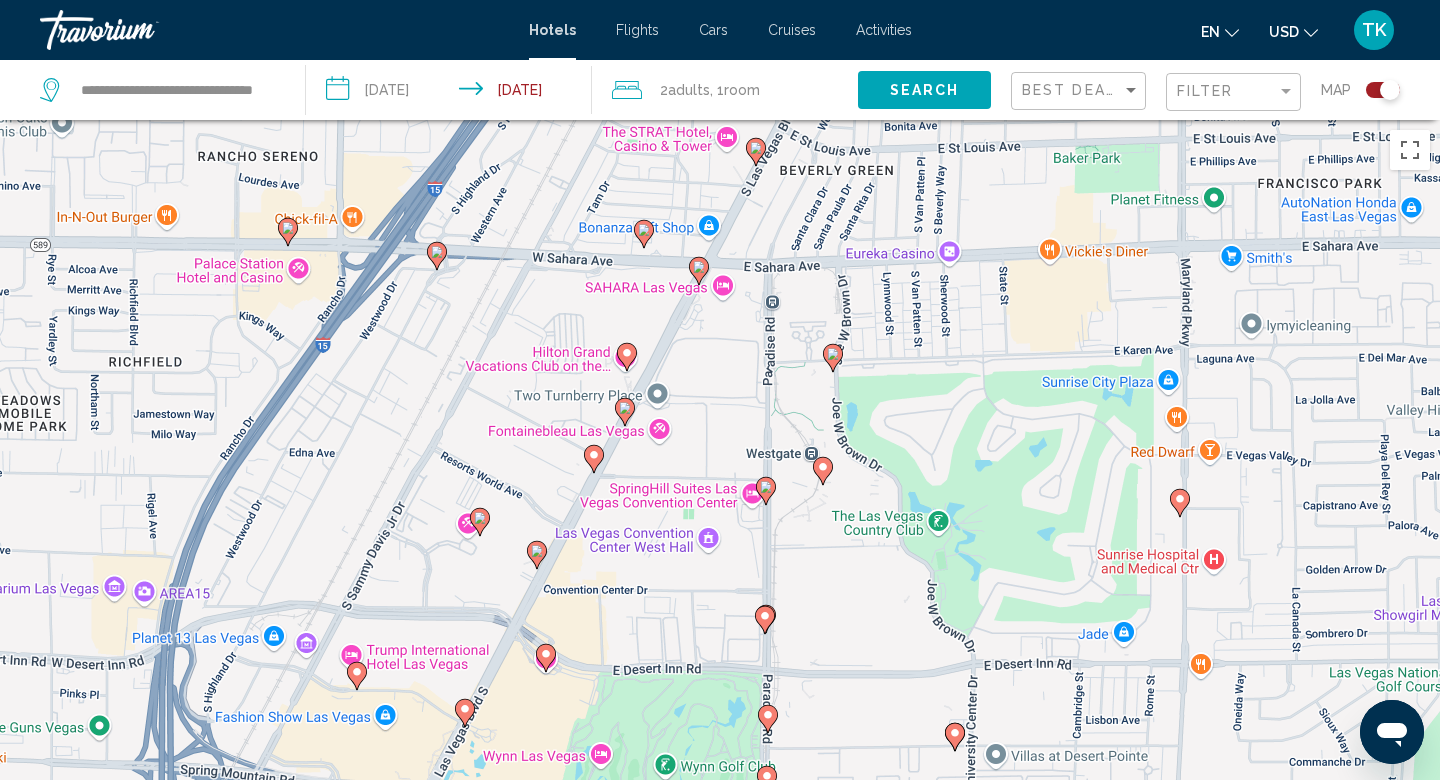 click 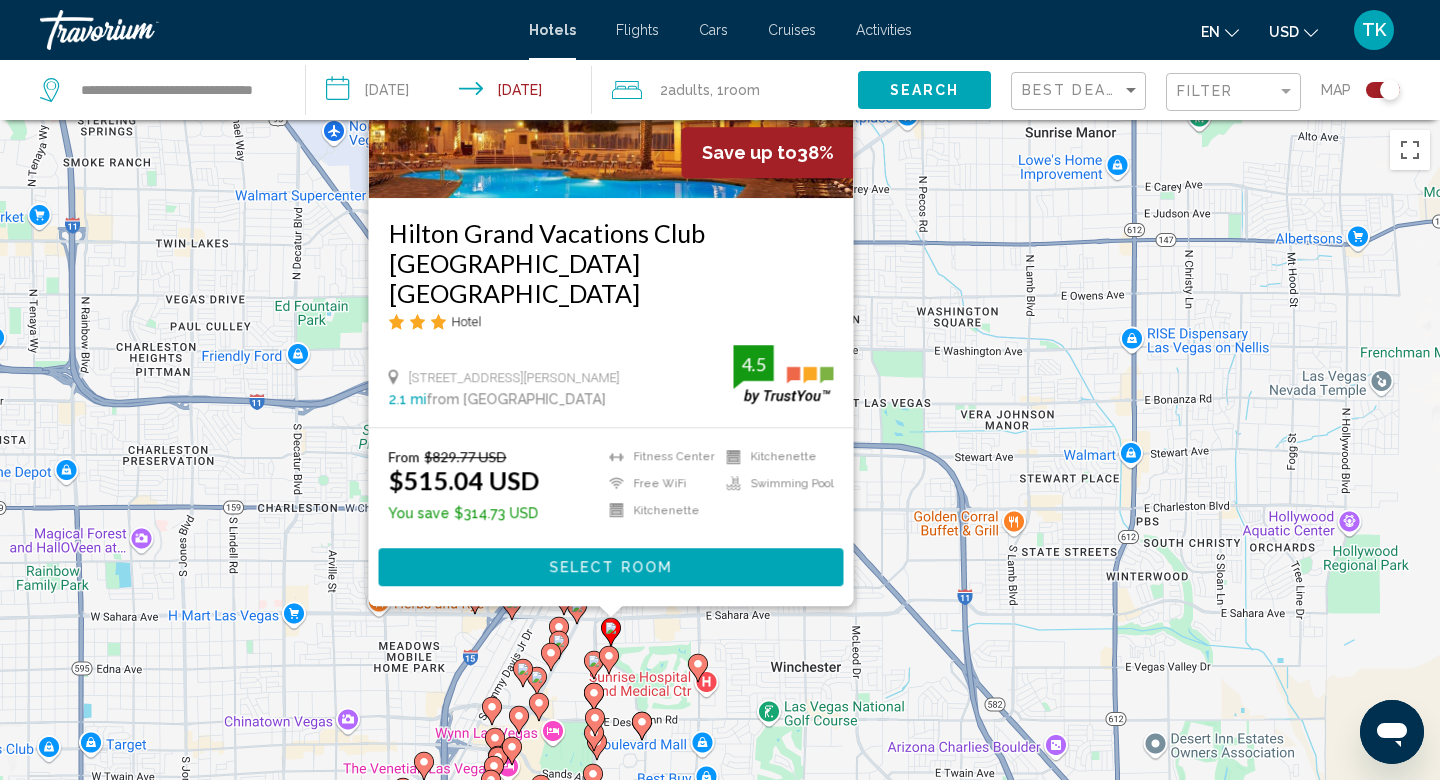 scroll, scrollTop: 0, scrollLeft: 0, axis: both 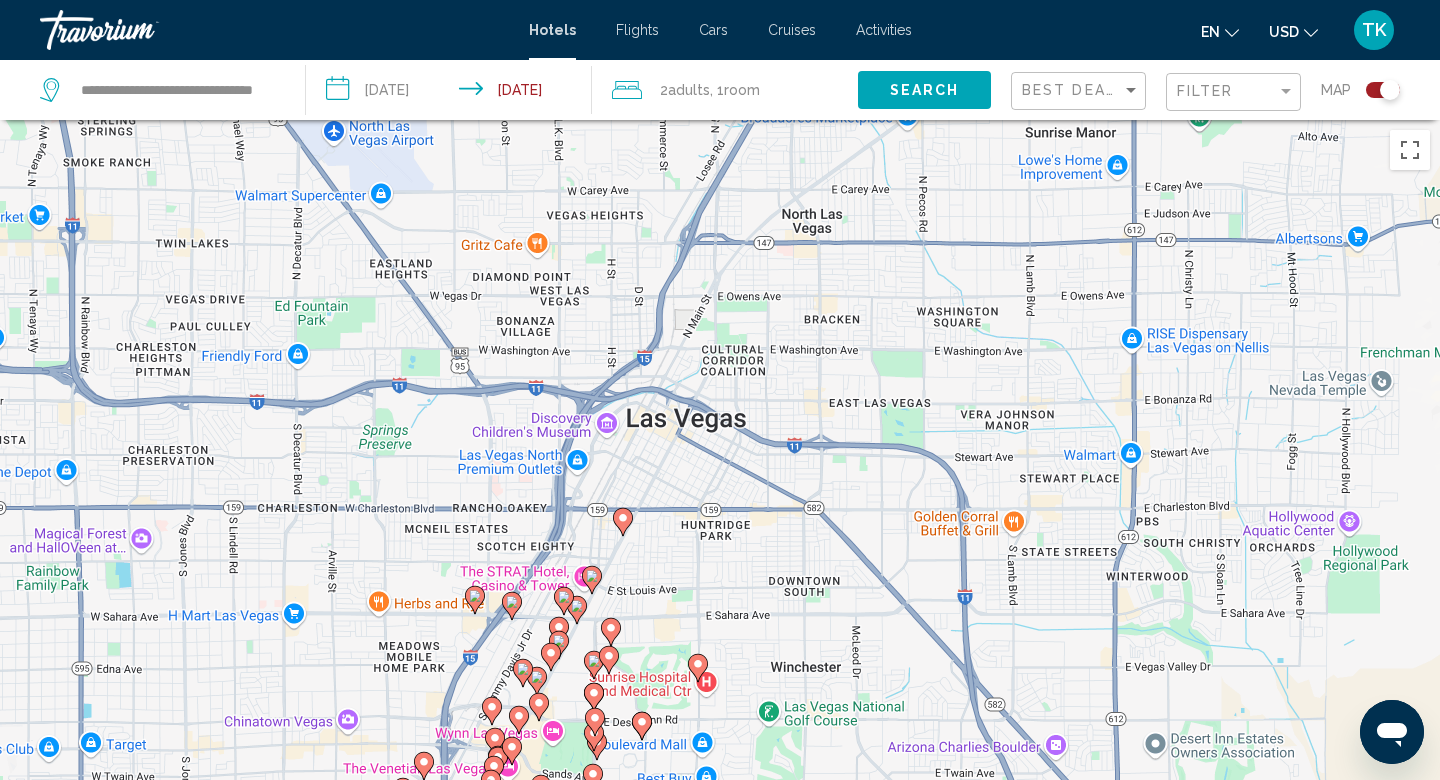 click 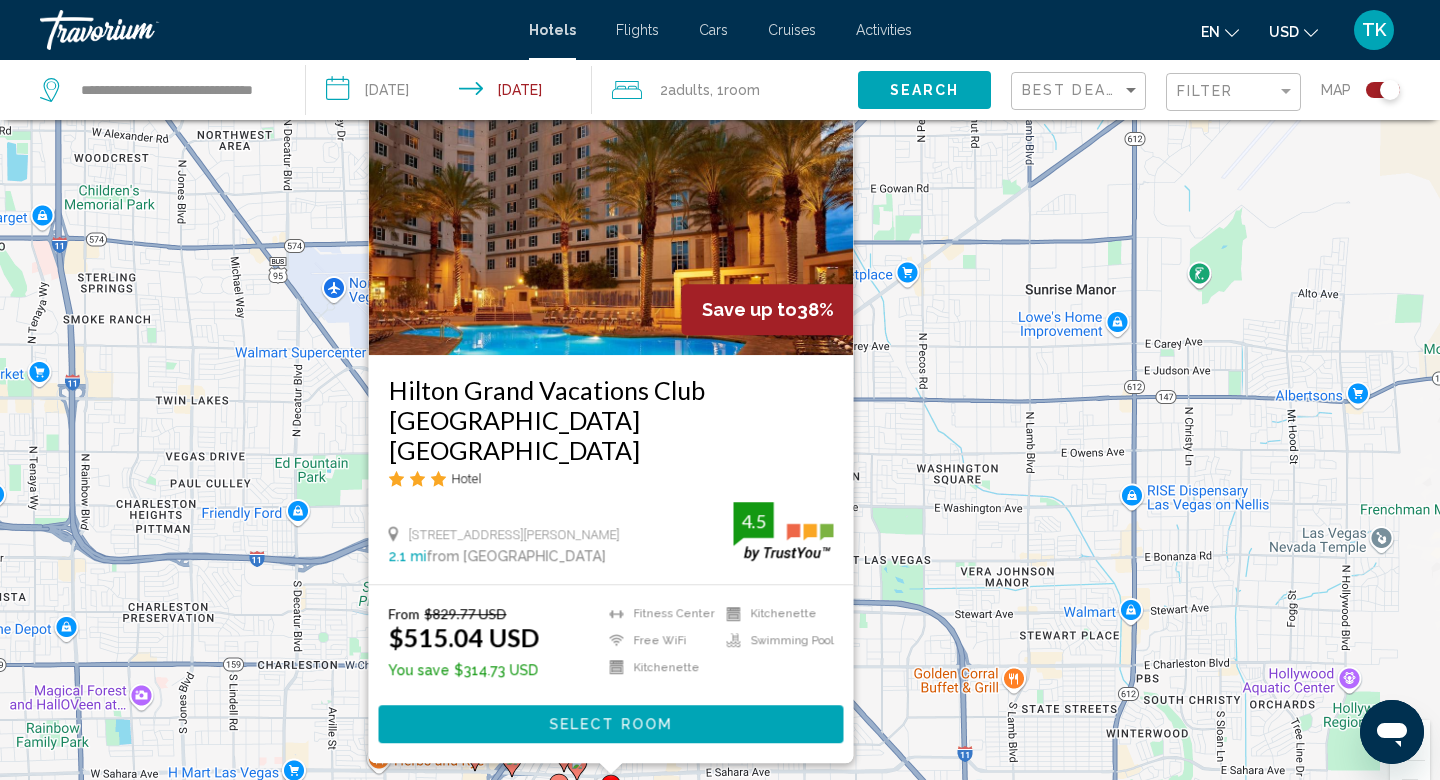 scroll, scrollTop: 97, scrollLeft: 0, axis: vertical 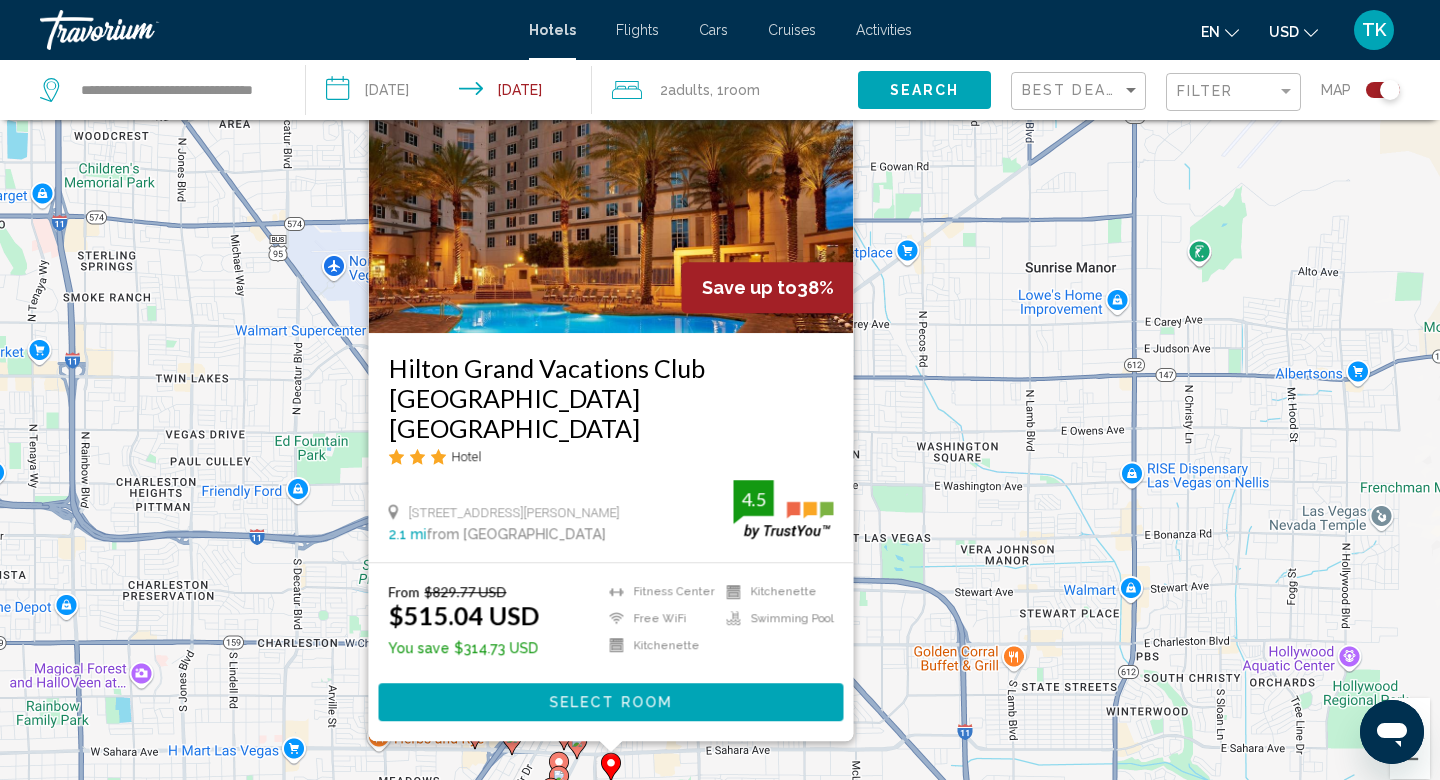 click on "Select Room" at bounding box center (610, 703) 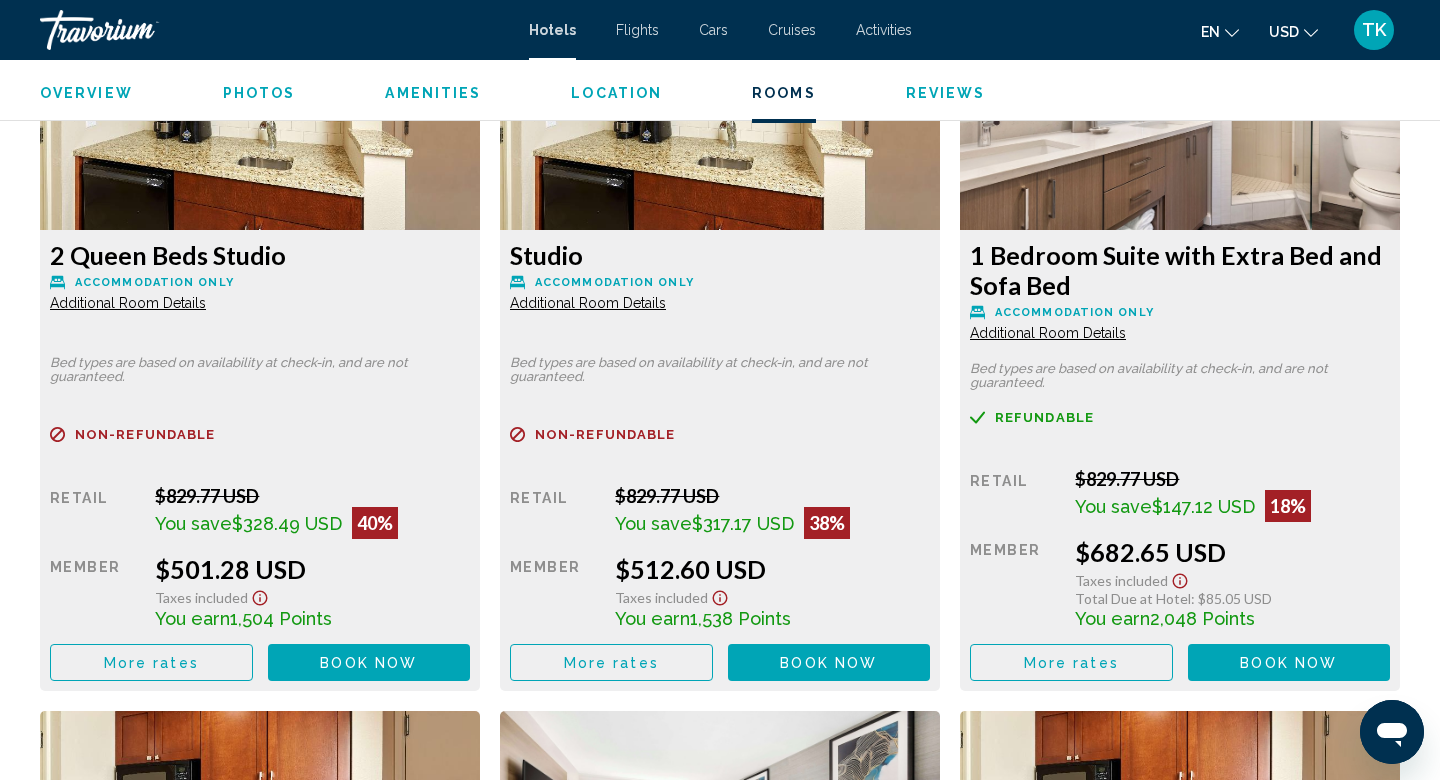 scroll, scrollTop: 2847, scrollLeft: 0, axis: vertical 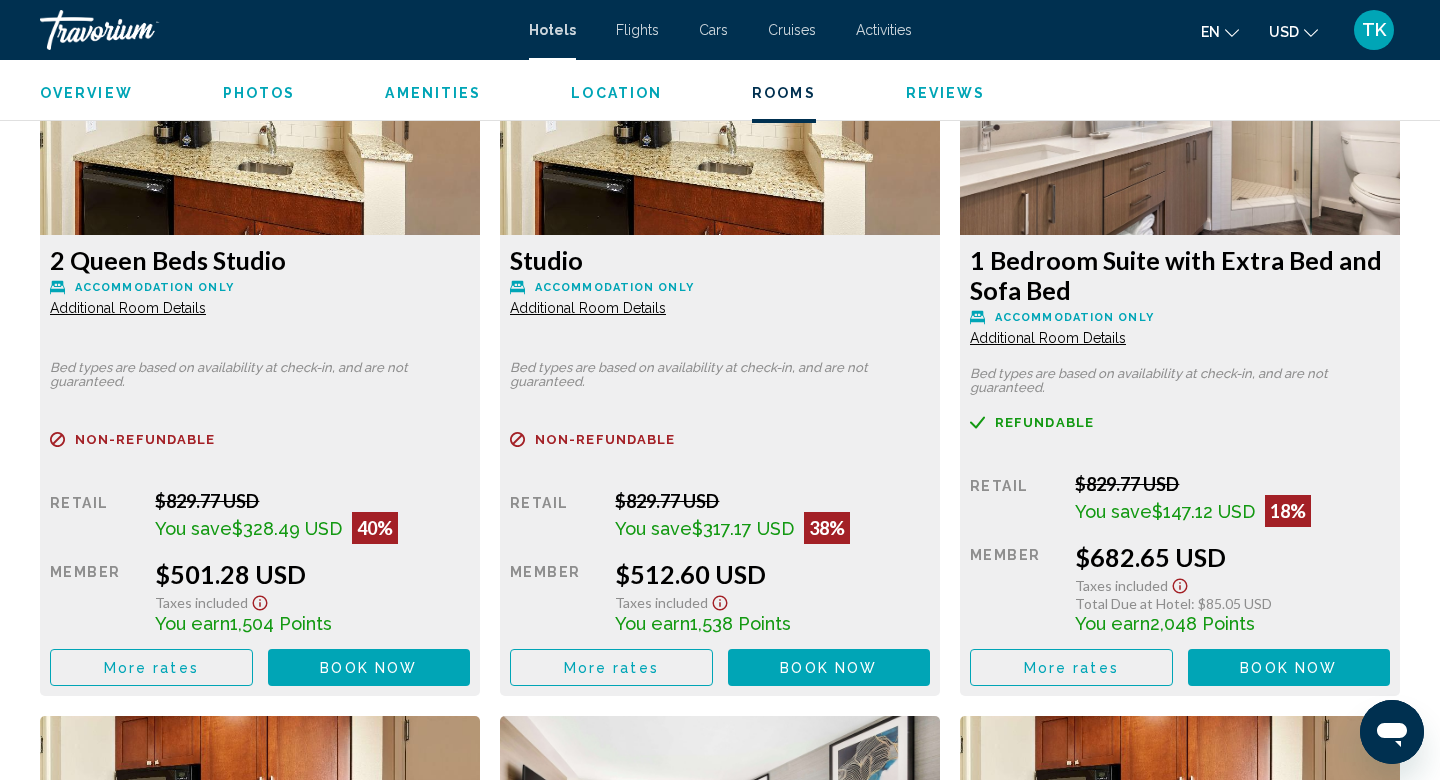 click on "Book now" at bounding box center [368, 668] 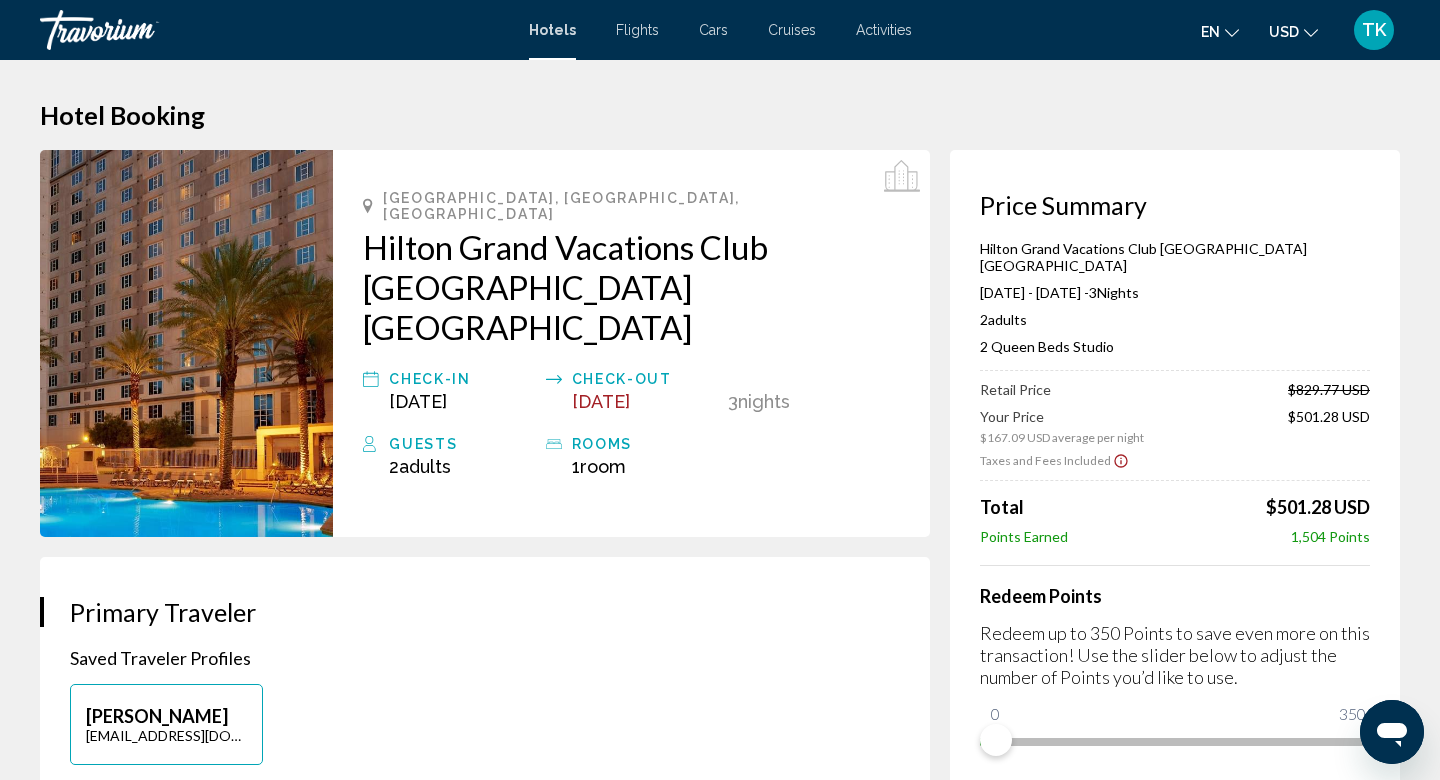 scroll, scrollTop: 0, scrollLeft: 0, axis: both 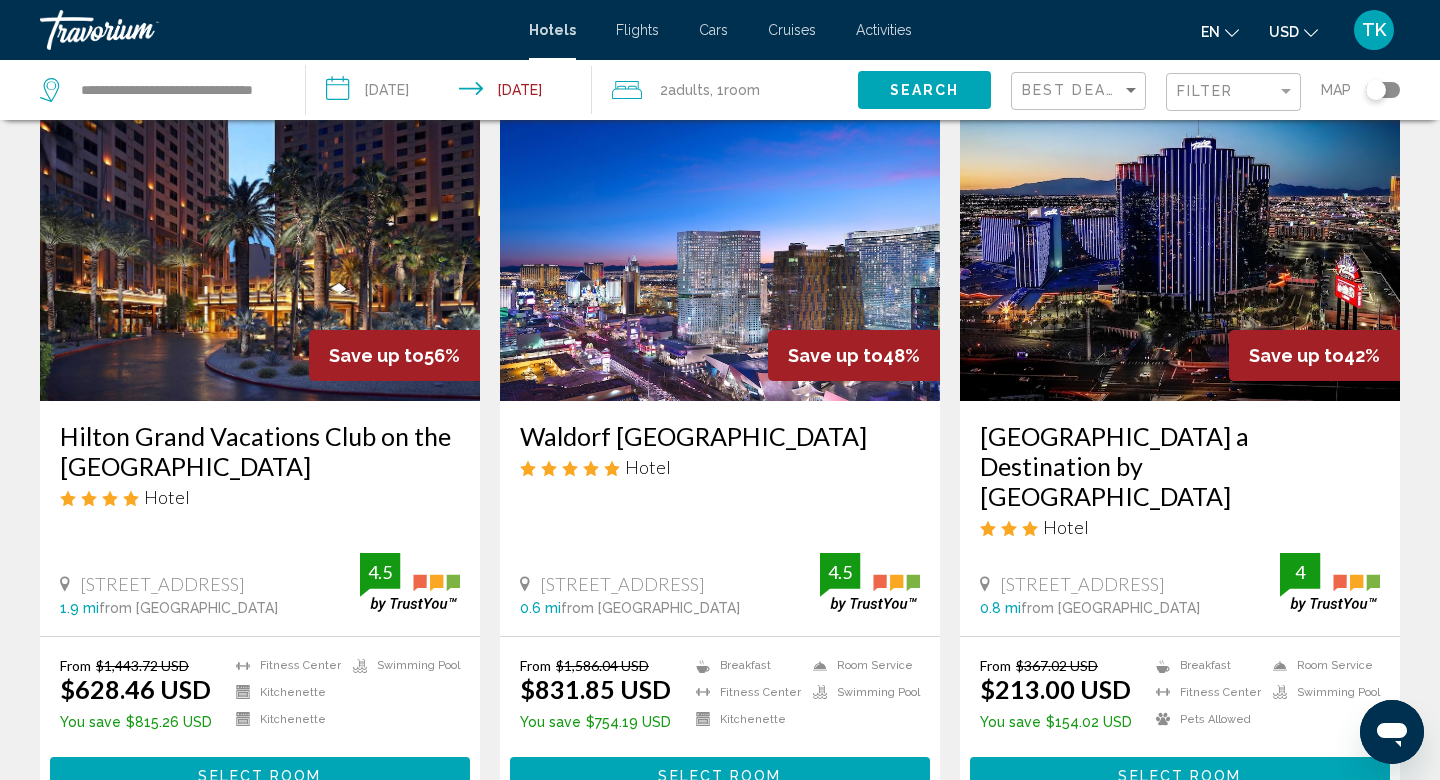 click 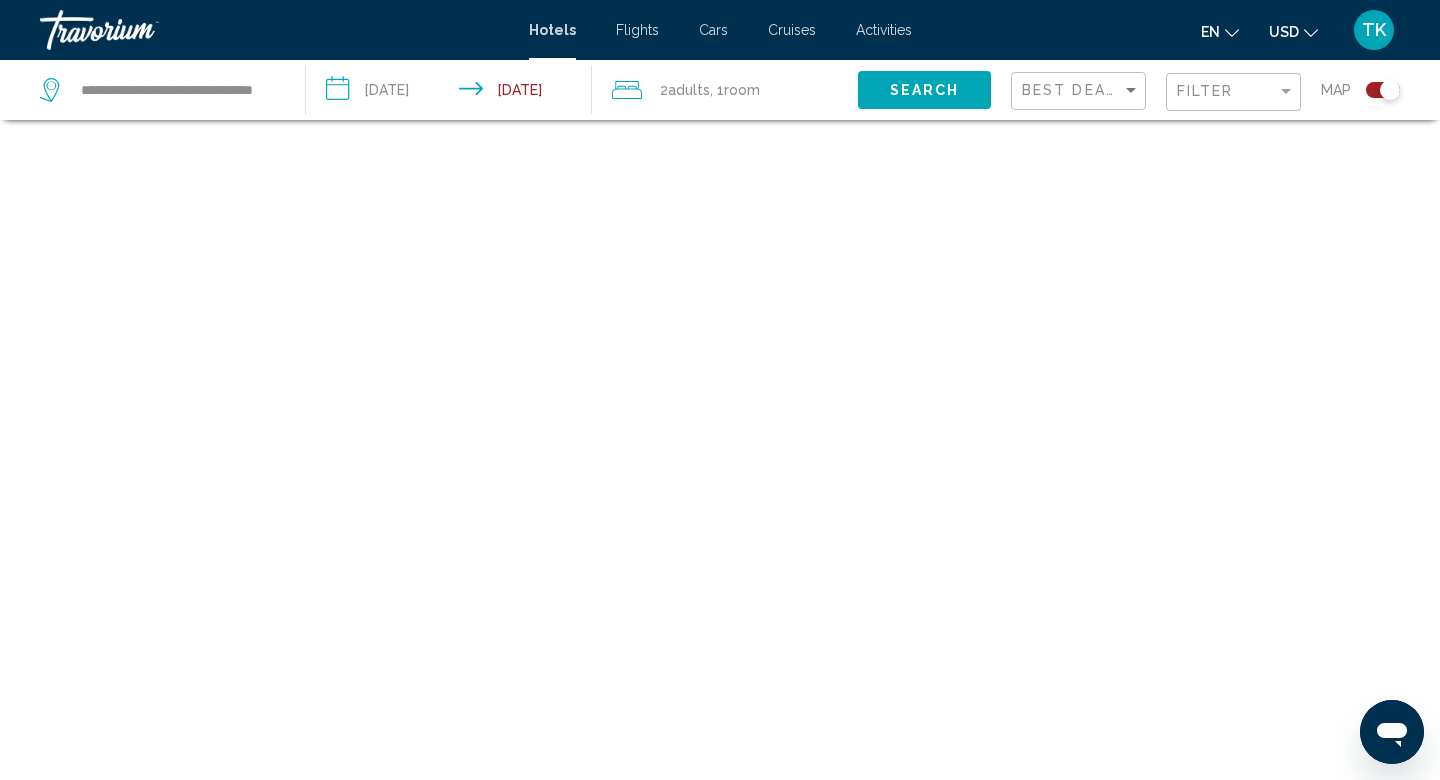 scroll, scrollTop: 120, scrollLeft: 0, axis: vertical 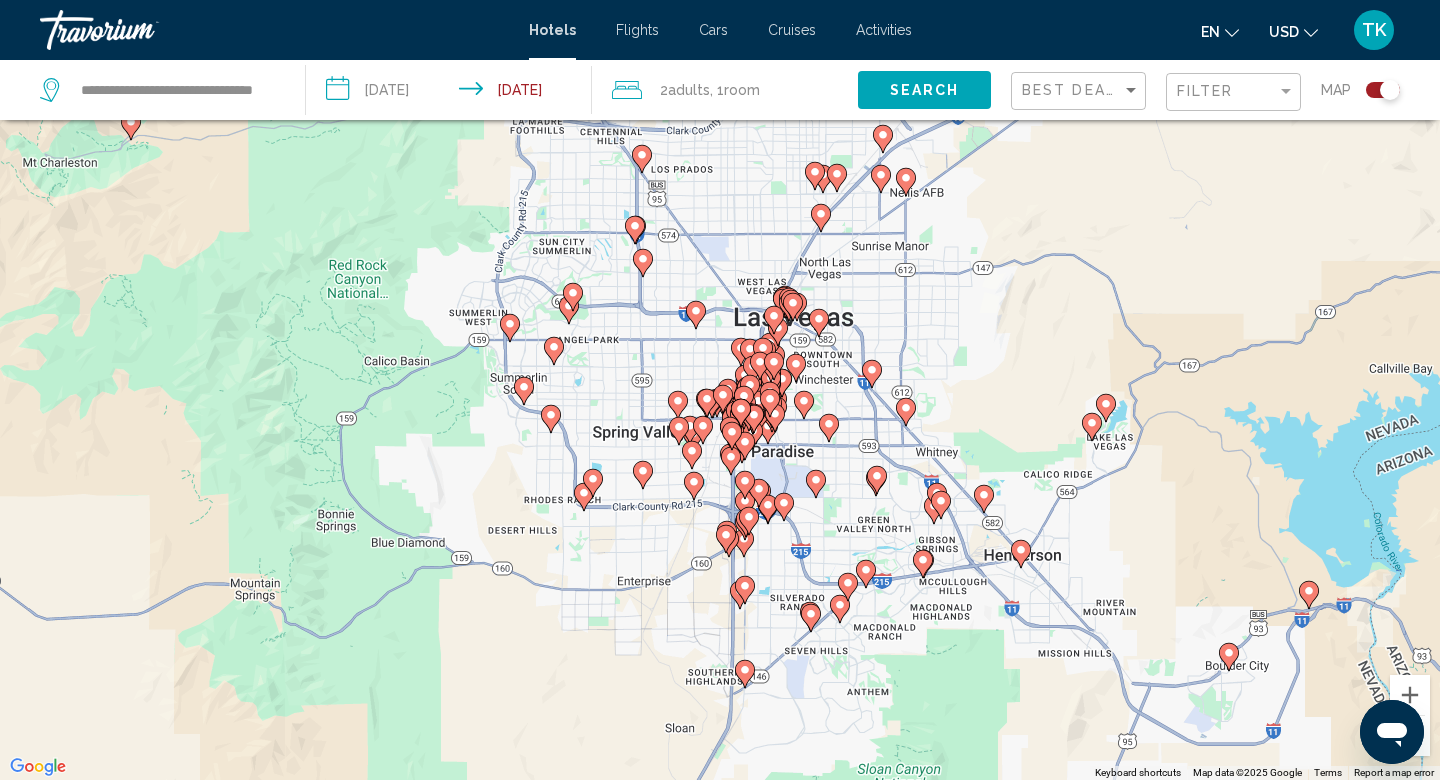 click on "To navigate, press the arrow keys. To activate drag with keyboard, press Alt + Enter. Once in keyboard drag state, use the arrow keys to move the marker. To complete the drag, press the Enter key. To cancel, press Escape." at bounding box center (720, 390) 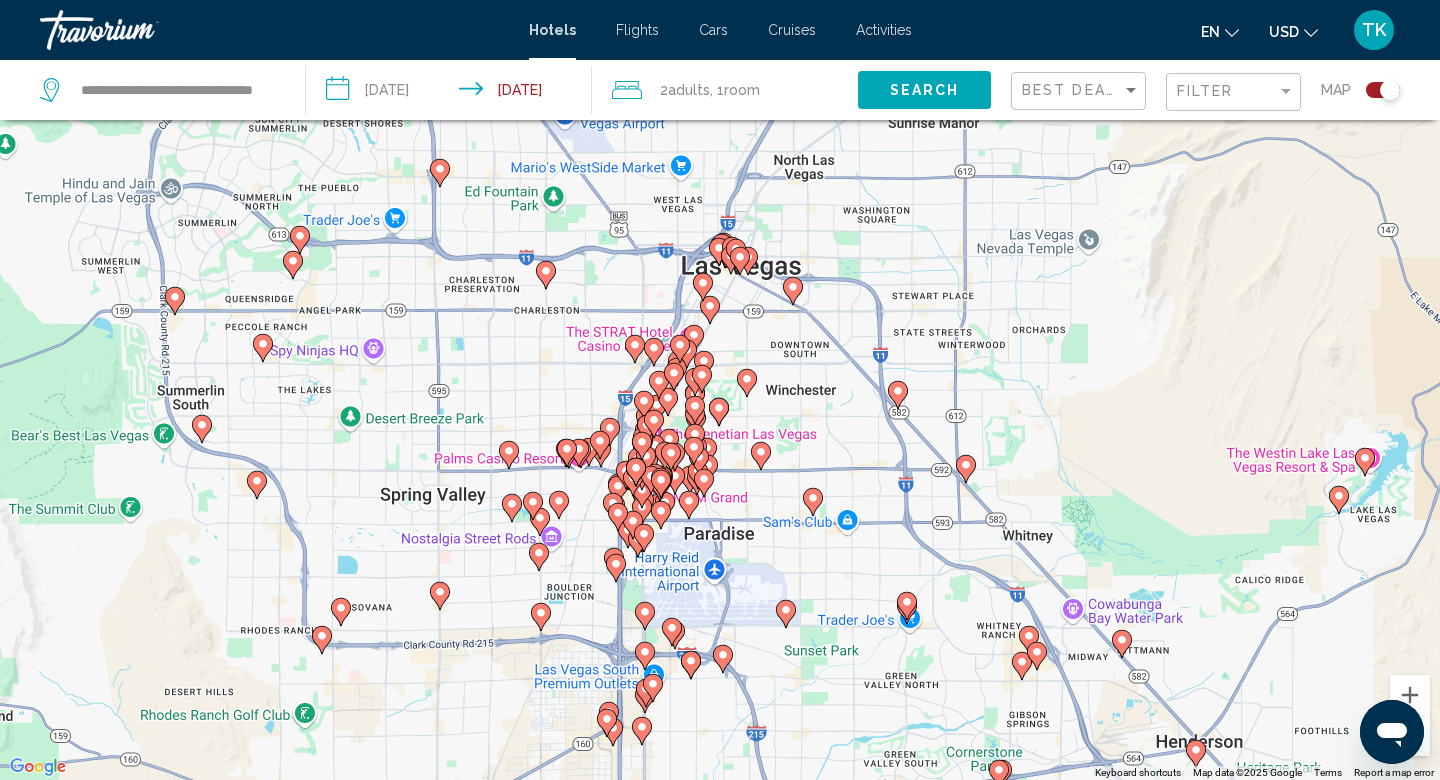 click on "To navigate, press the arrow keys. To activate drag with keyboard, press Alt + Enter. Once in keyboard drag state, use the arrow keys to move the marker. To complete the drag, press the Enter key. To cancel, press Escape." at bounding box center [720, 390] 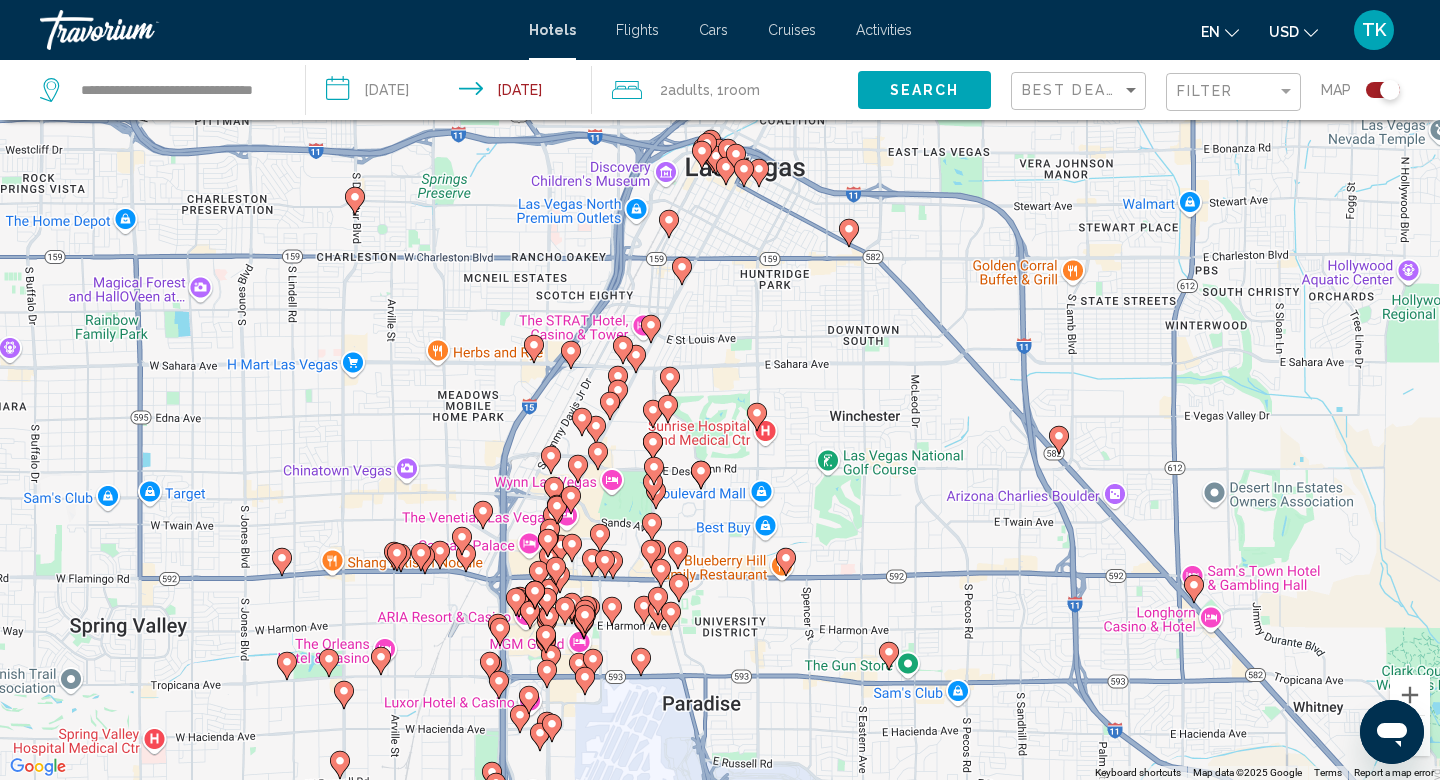 click on "To navigate, press the arrow keys. To activate drag with keyboard, press Alt + Enter. Once in keyboard drag state, use the arrow keys to move the marker. To complete the drag, press the Enter key. To cancel, press Escape." at bounding box center [720, 390] 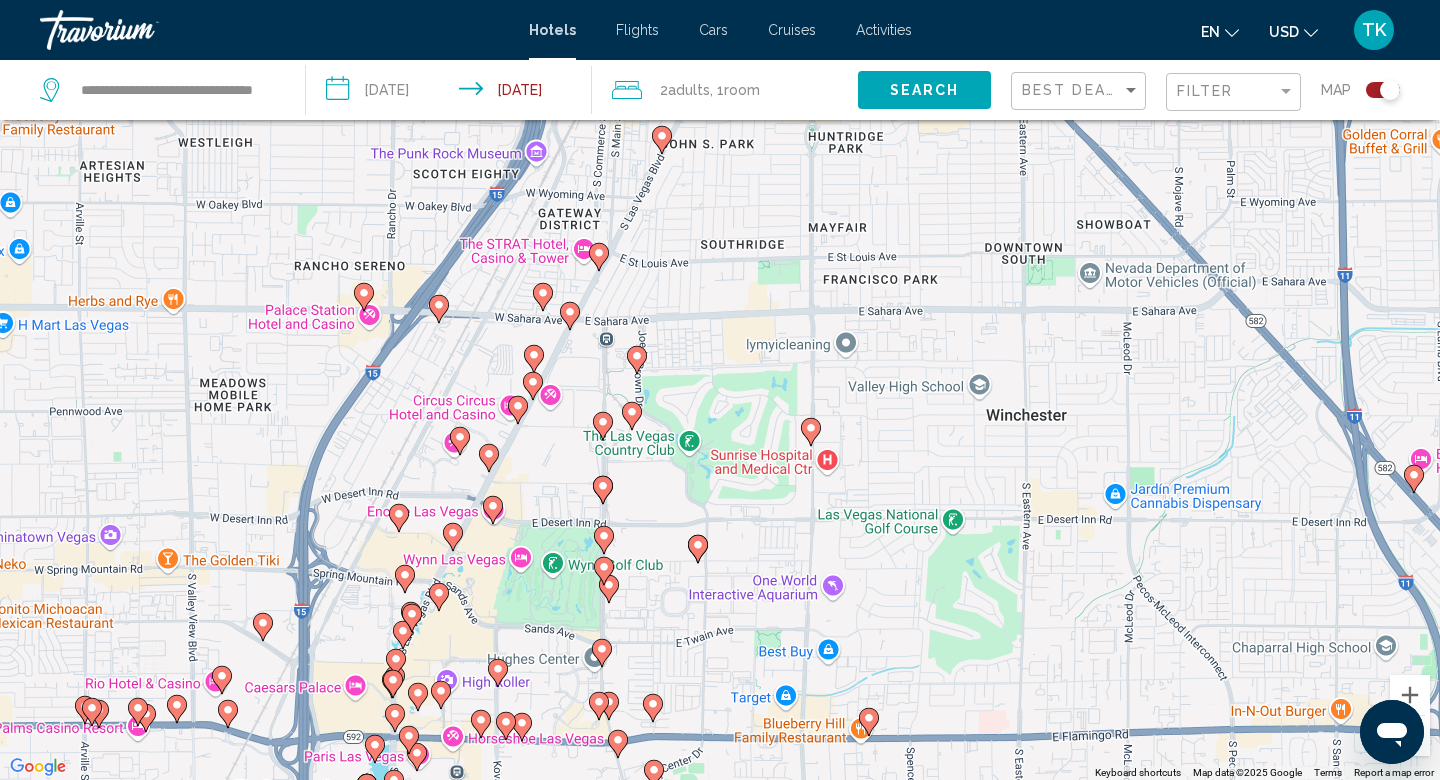 click on "To navigate, press the arrow keys. To activate drag with keyboard, press Alt + Enter. Once in keyboard drag state, use the arrow keys to move the marker. To complete the drag, press the Enter key. To cancel, press Escape." at bounding box center (720, 390) 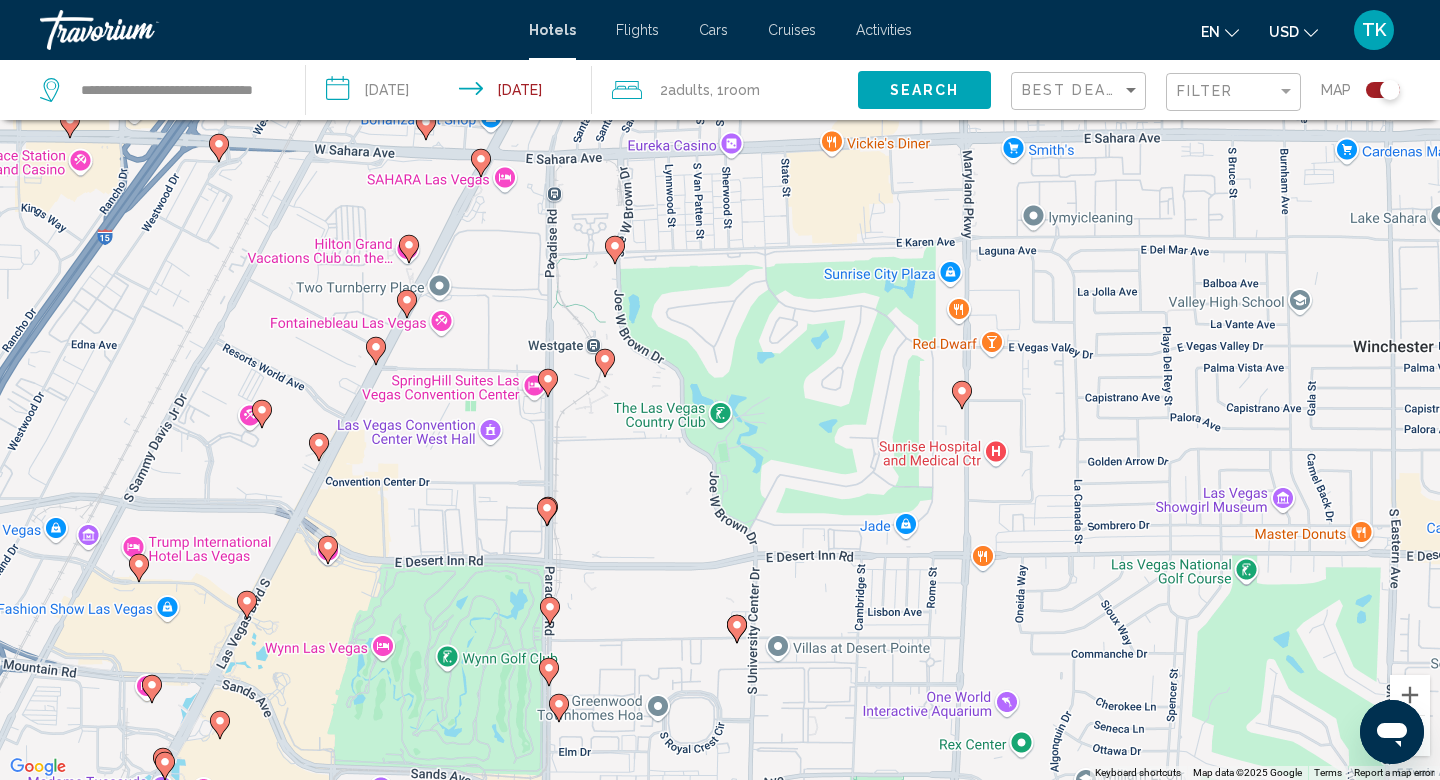 click 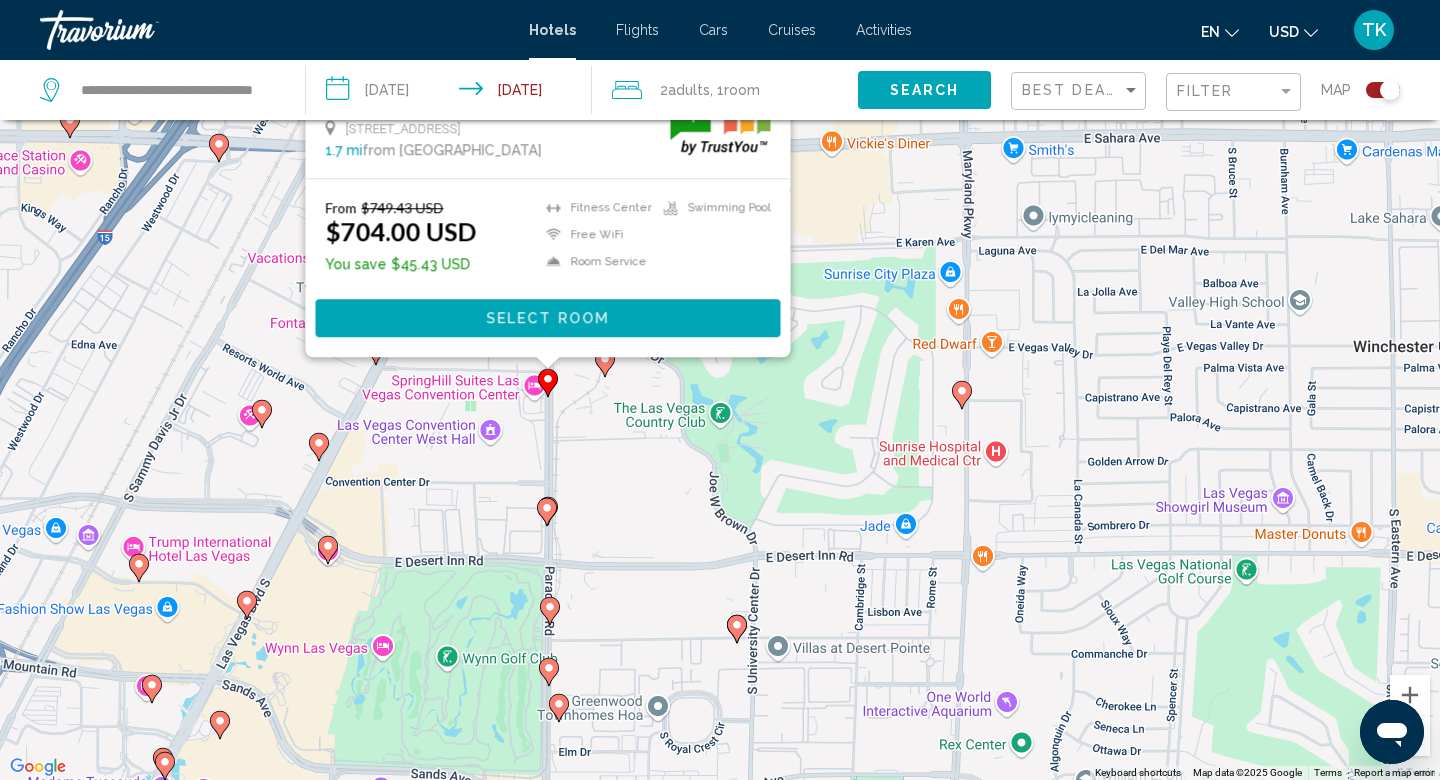 scroll, scrollTop: 0, scrollLeft: 0, axis: both 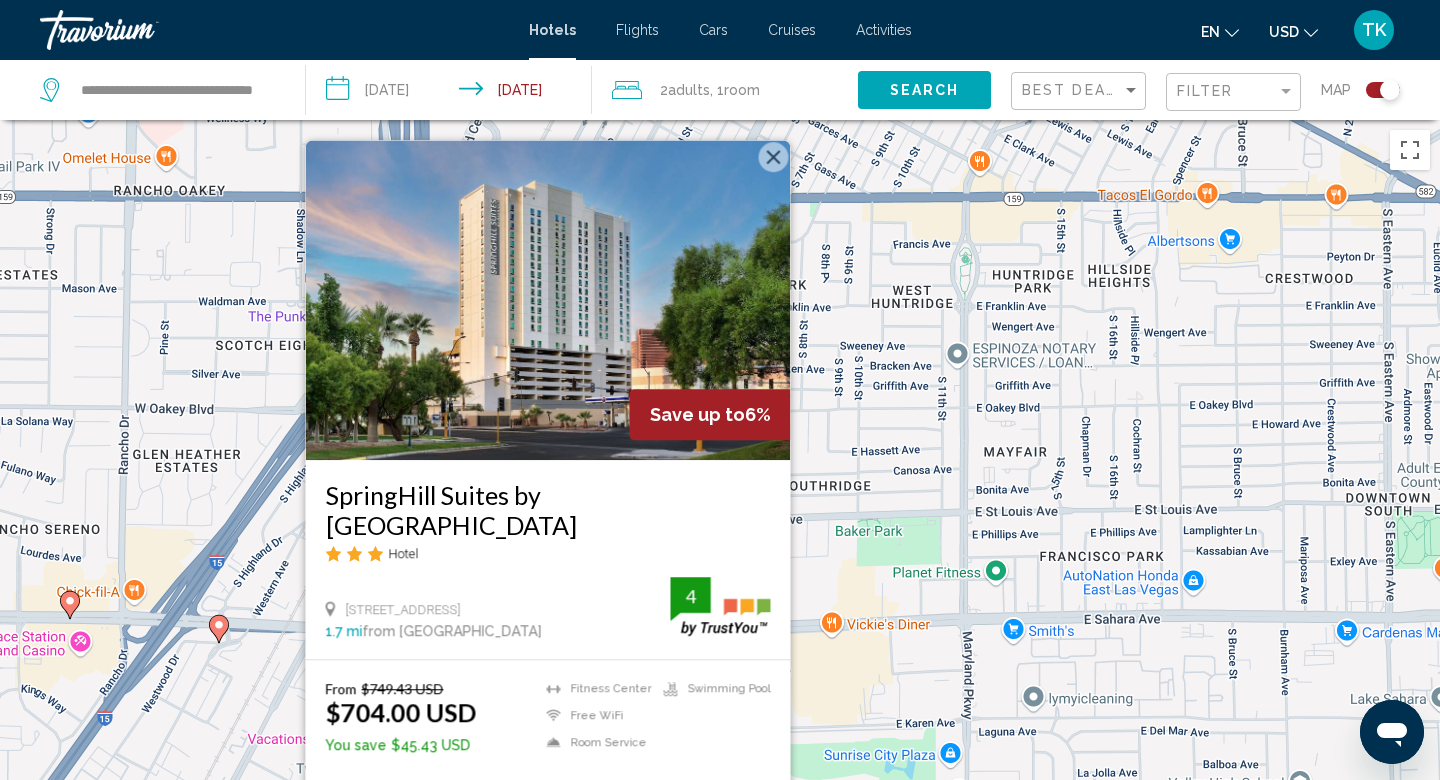 click on "To navigate, press the arrow keys. To activate drag with keyboard, press Alt + Enter. Once in keyboard drag state, use the arrow keys to move the marker. To complete the drag, press the Enter key. To cancel, press Escape. Save up to  6%   SpringHill Suites by [GEOGRAPHIC_DATA]
Hotel
[STREET_ADDRESS] 1.7 mi  from [GEOGRAPHIC_DATA] from hotel 4 From $749.43 USD $704.00 USD  You save  $45.43 USD
[GEOGRAPHIC_DATA]
Free WiFi
Room Service
Swimming Pool  4 Select Room" at bounding box center (720, 510) 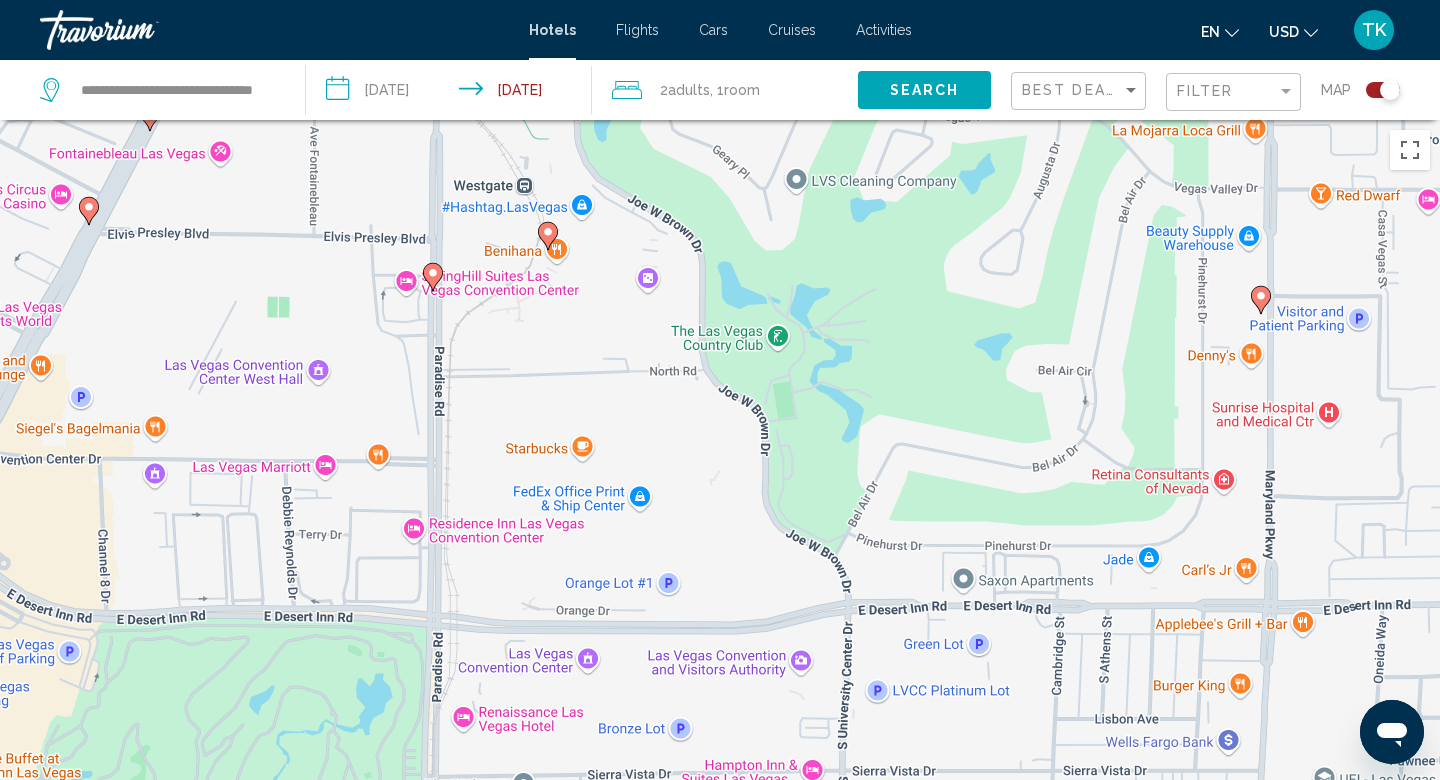 drag, startPoint x: 863, startPoint y: 684, endPoint x: 1241, endPoint y: 4, distance: 778 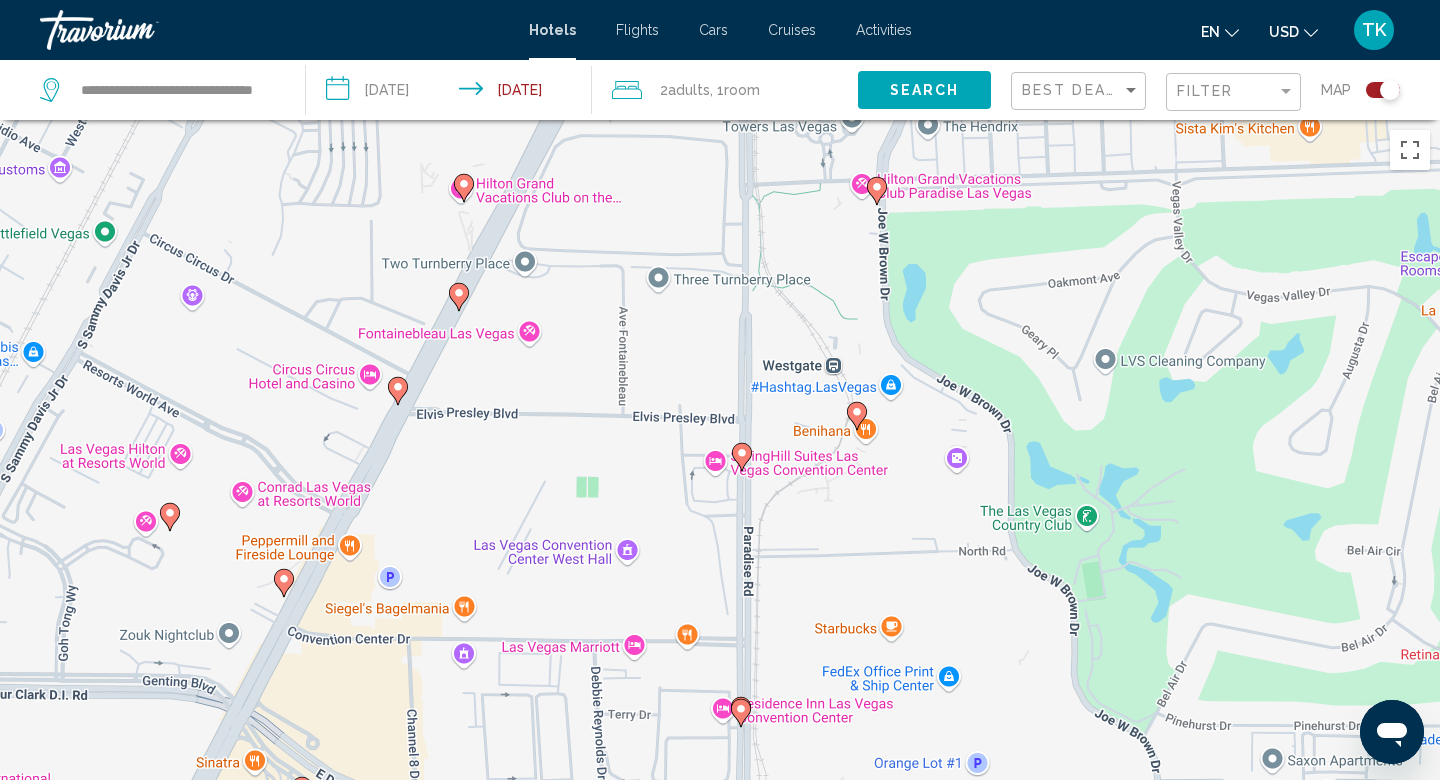 drag, startPoint x: 921, startPoint y: 433, endPoint x: 1050, endPoint y: 507, distance: 148.71785 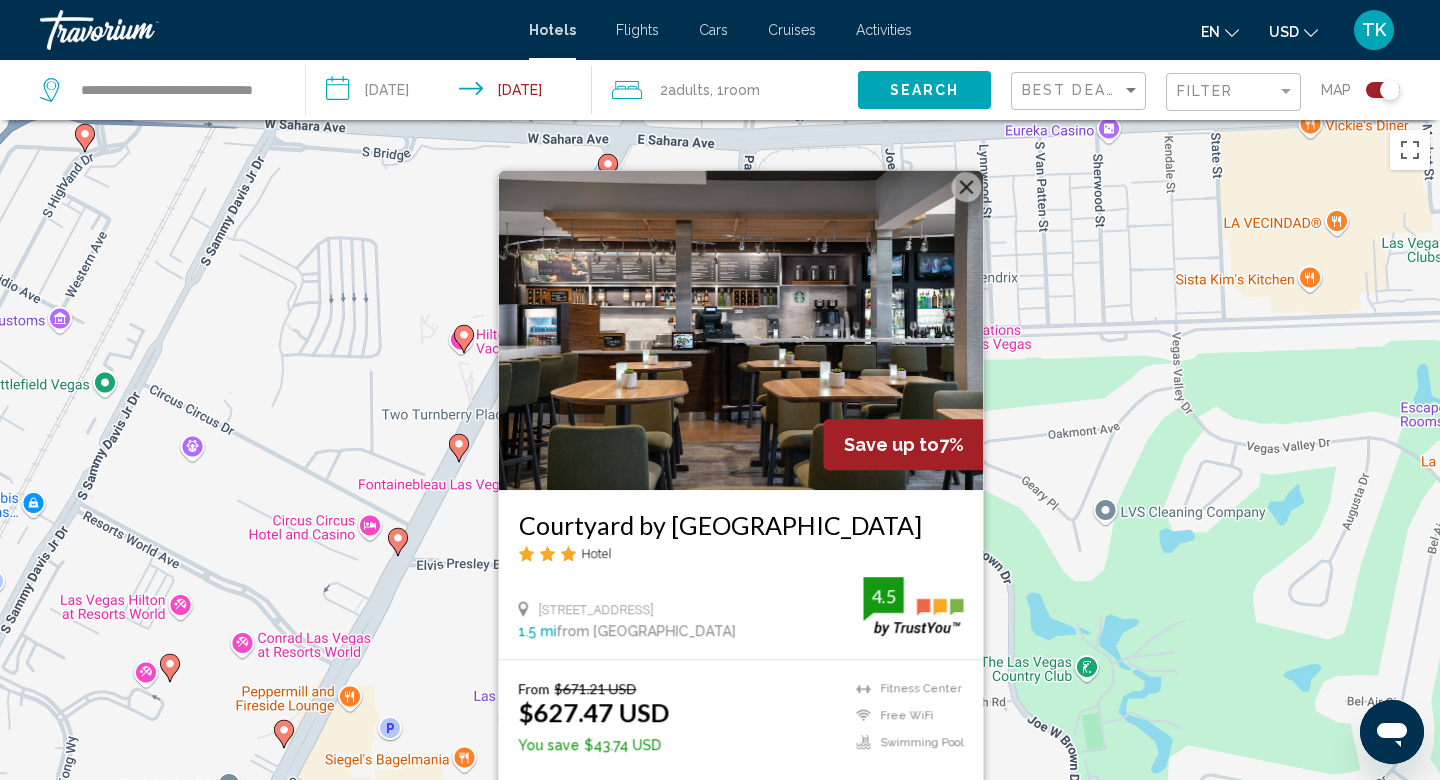 click on "To navigate, press the arrow keys. To activate drag with keyboard, press Alt + Enter. Once in keyboard drag state, use the arrow keys to move the marker. To complete the drag, press the Enter key. To cancel, press Escape. Save up to  7%   Courtyard by [GEOGRAPHIC_DATA]
Hotel
[STREET_ADDRESS] 1.5 mi  from [GEOGRAPHIC_DATA] from hotel 4.5 From $671.21 USD $627.47 USD  You save  $43.74 USD
[GEOGRAPHIC_DATA]
Free WiFi
Swimming Pool  4.5 Select Room" at bounding box center [720, 510] 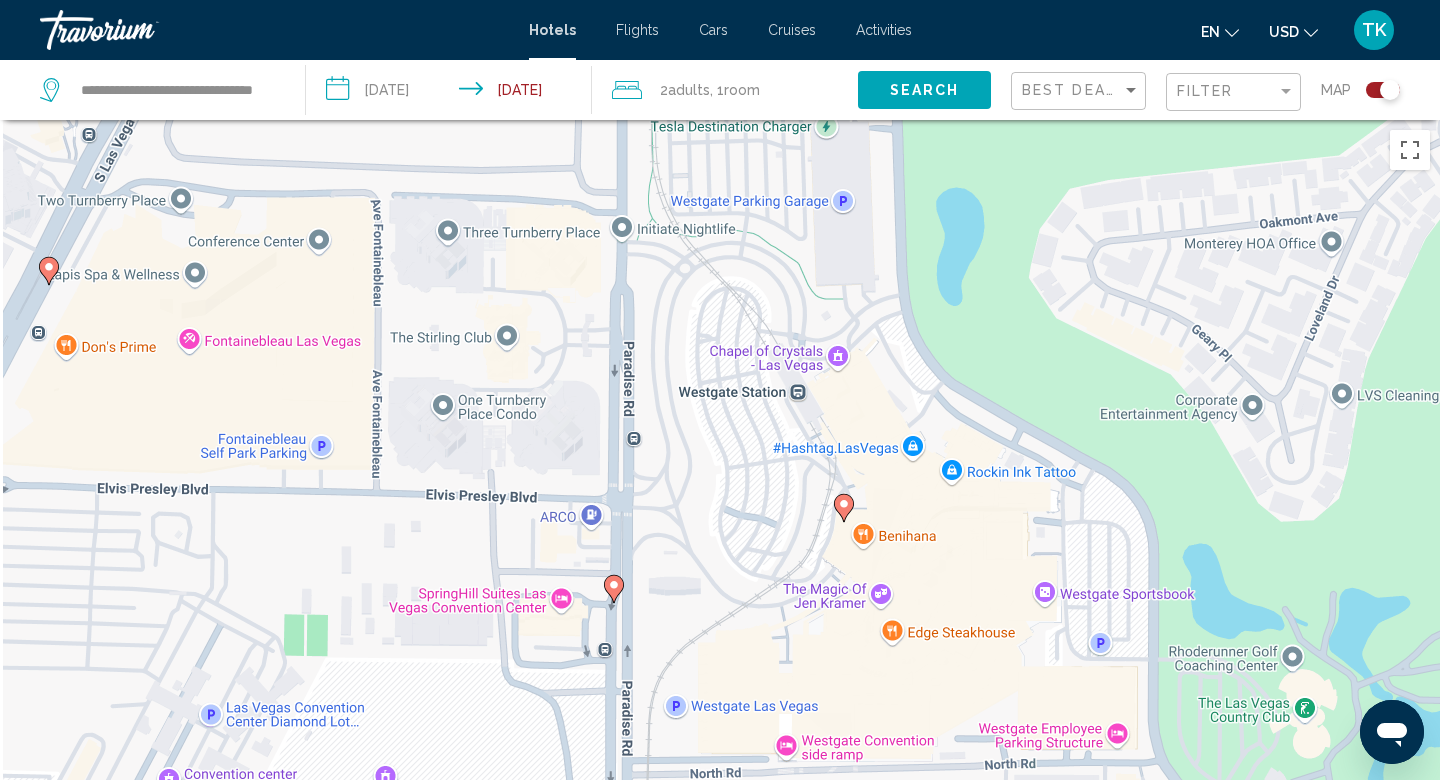drag, startPoint x: 895, startPoint y: 666, endPoint x: 920, endPoint y: 602, distance: 68.70953 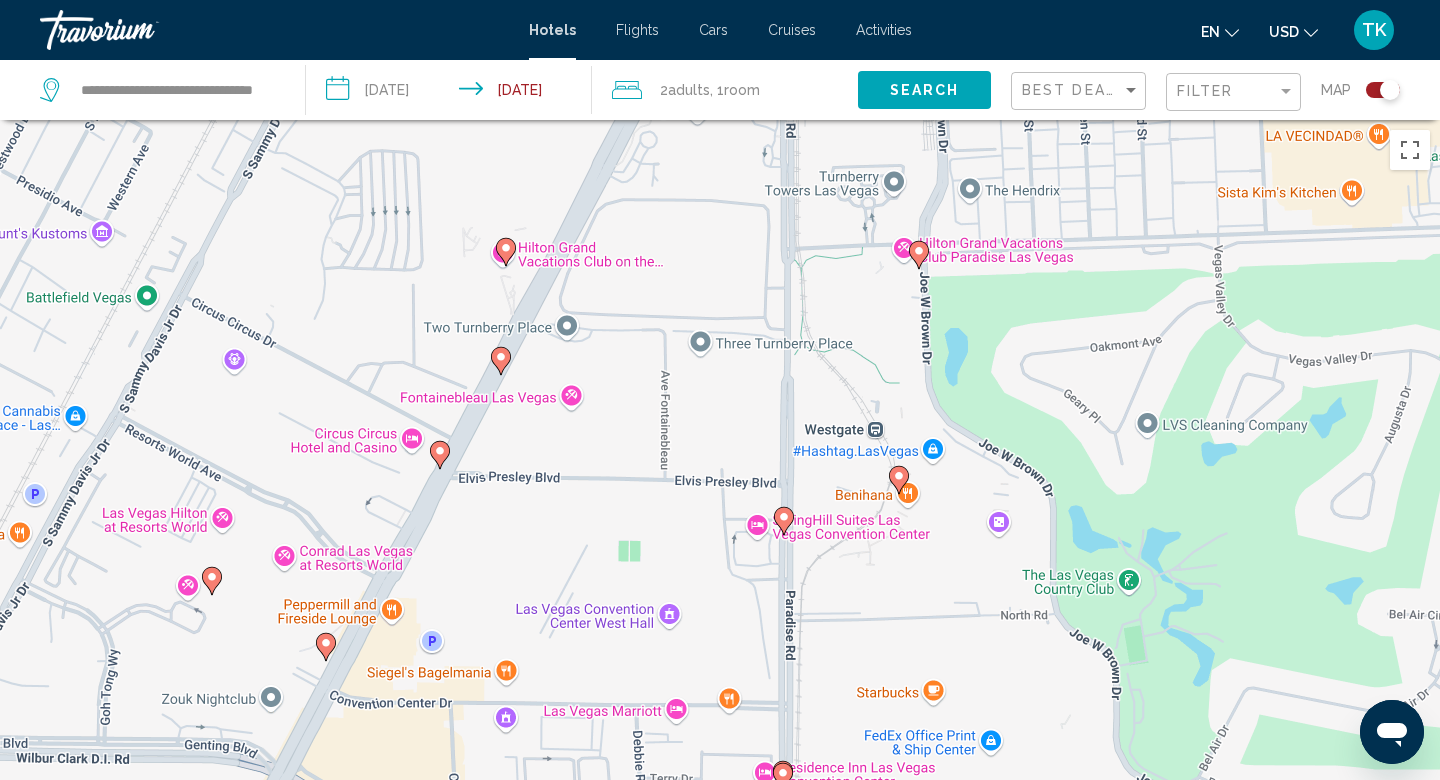drag, startPoint x: 859, startPoint y: 657, endPoint x: 825, endPoint y: 530, distance: 131.47243 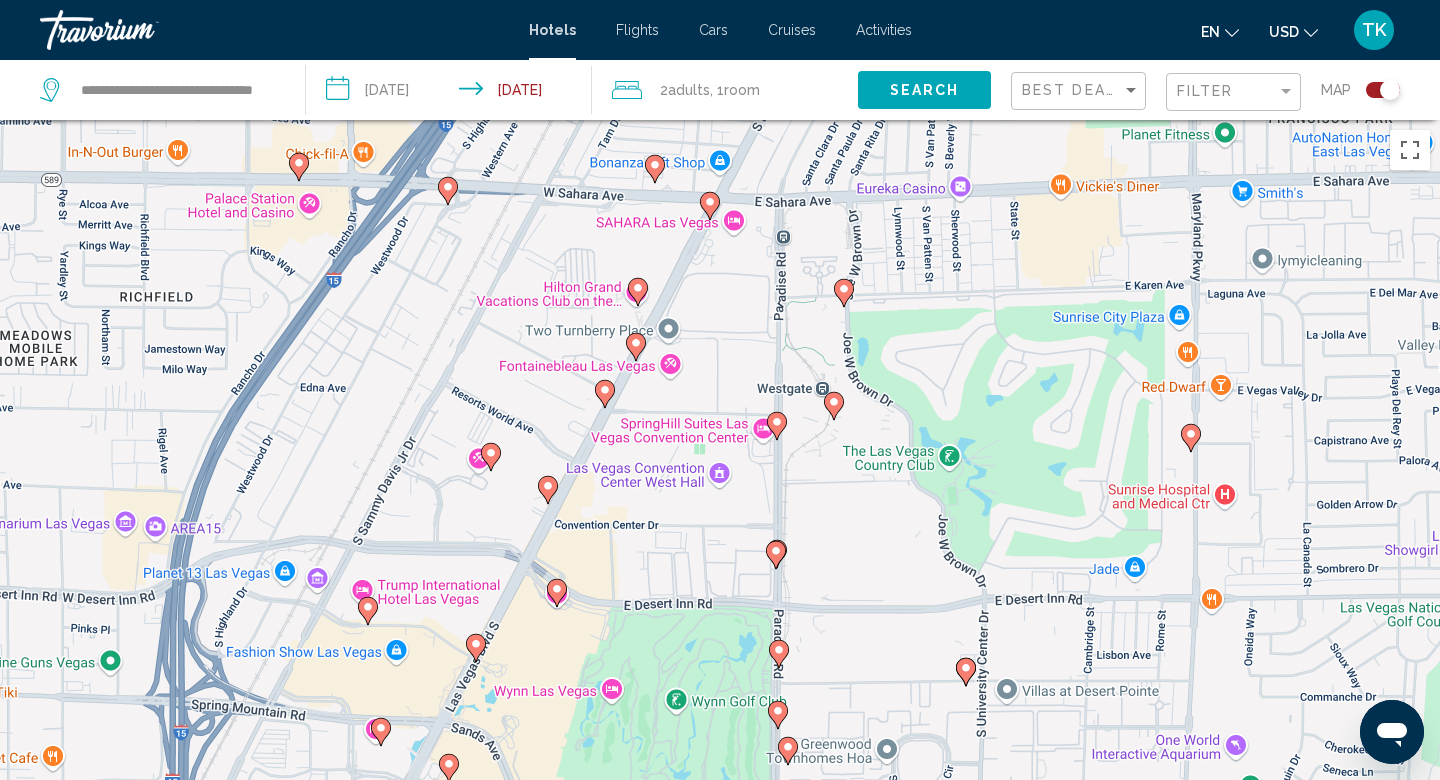 click 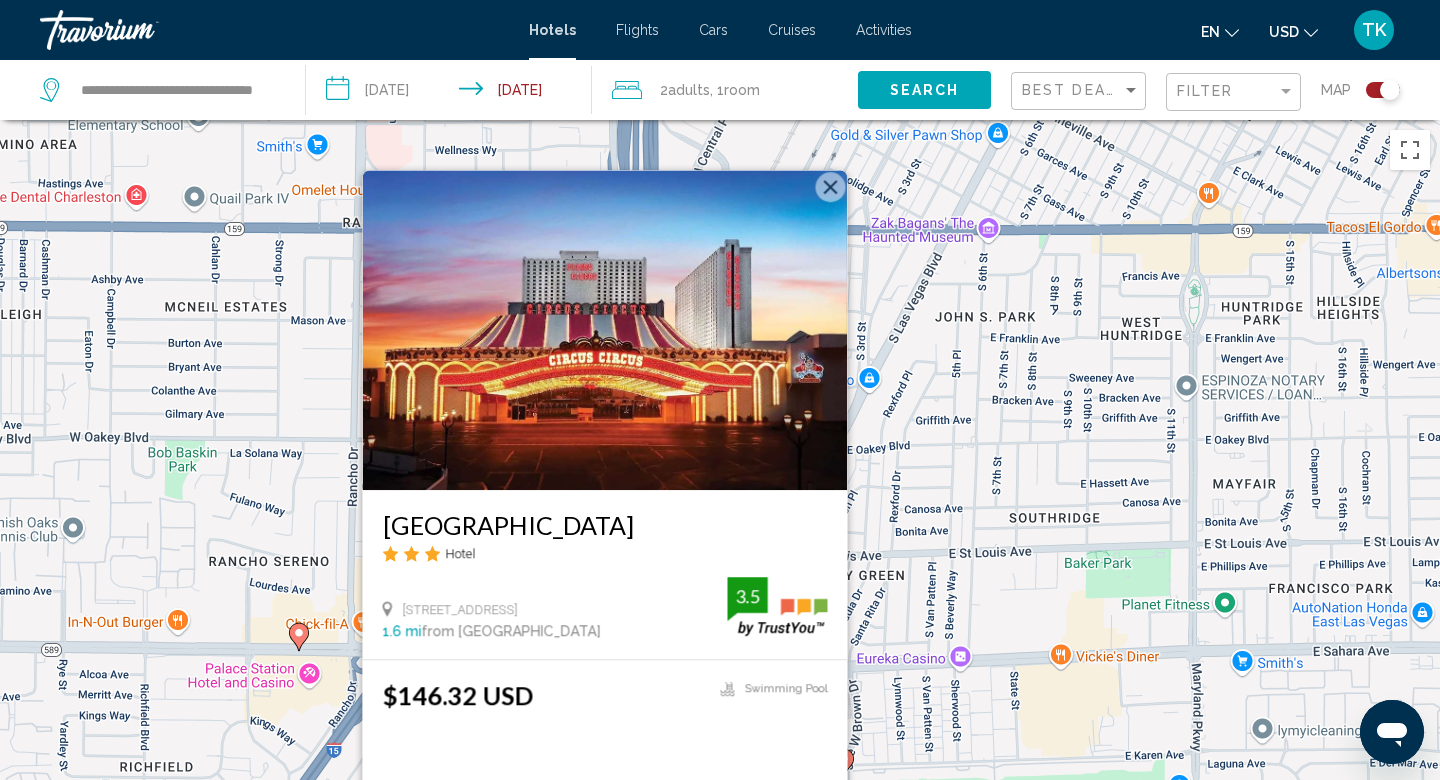 click on "**********" 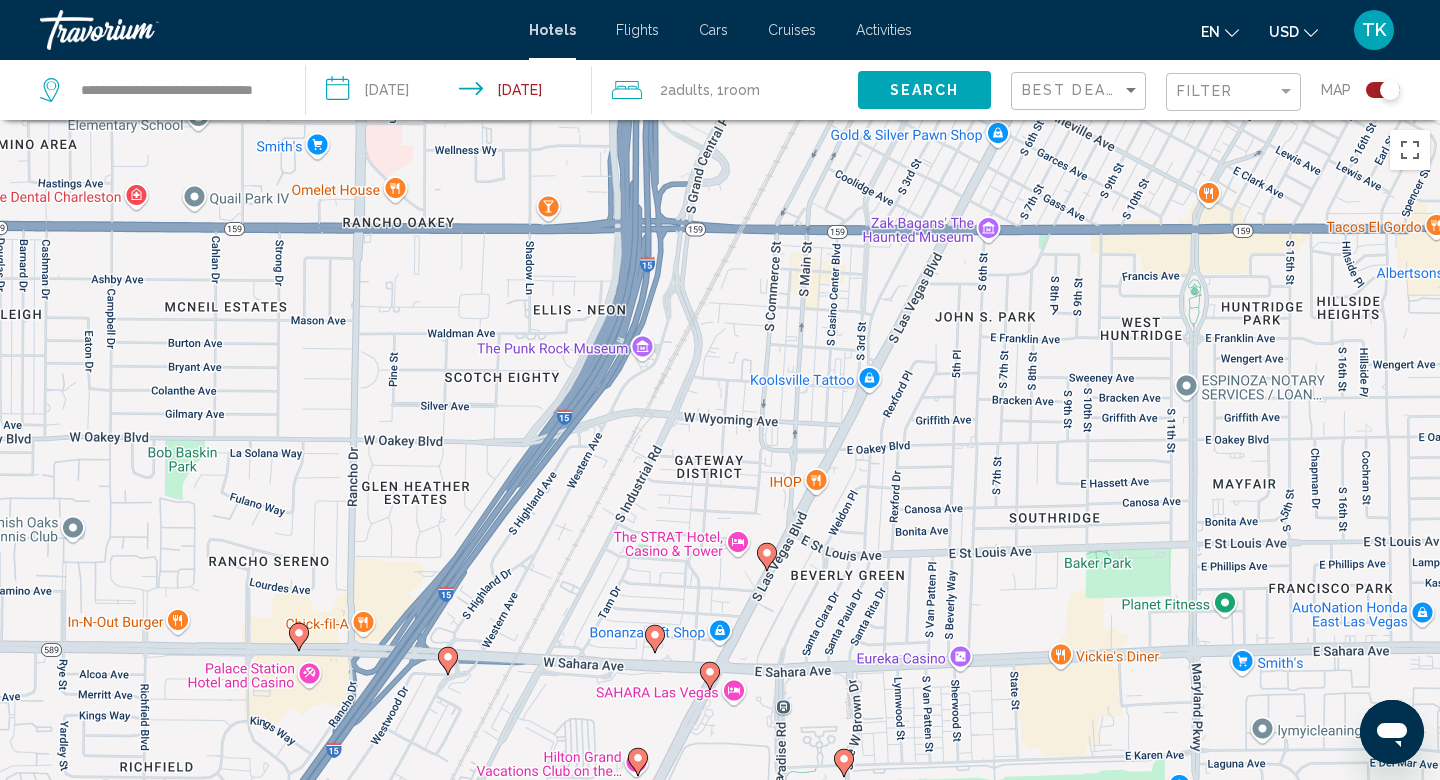 click 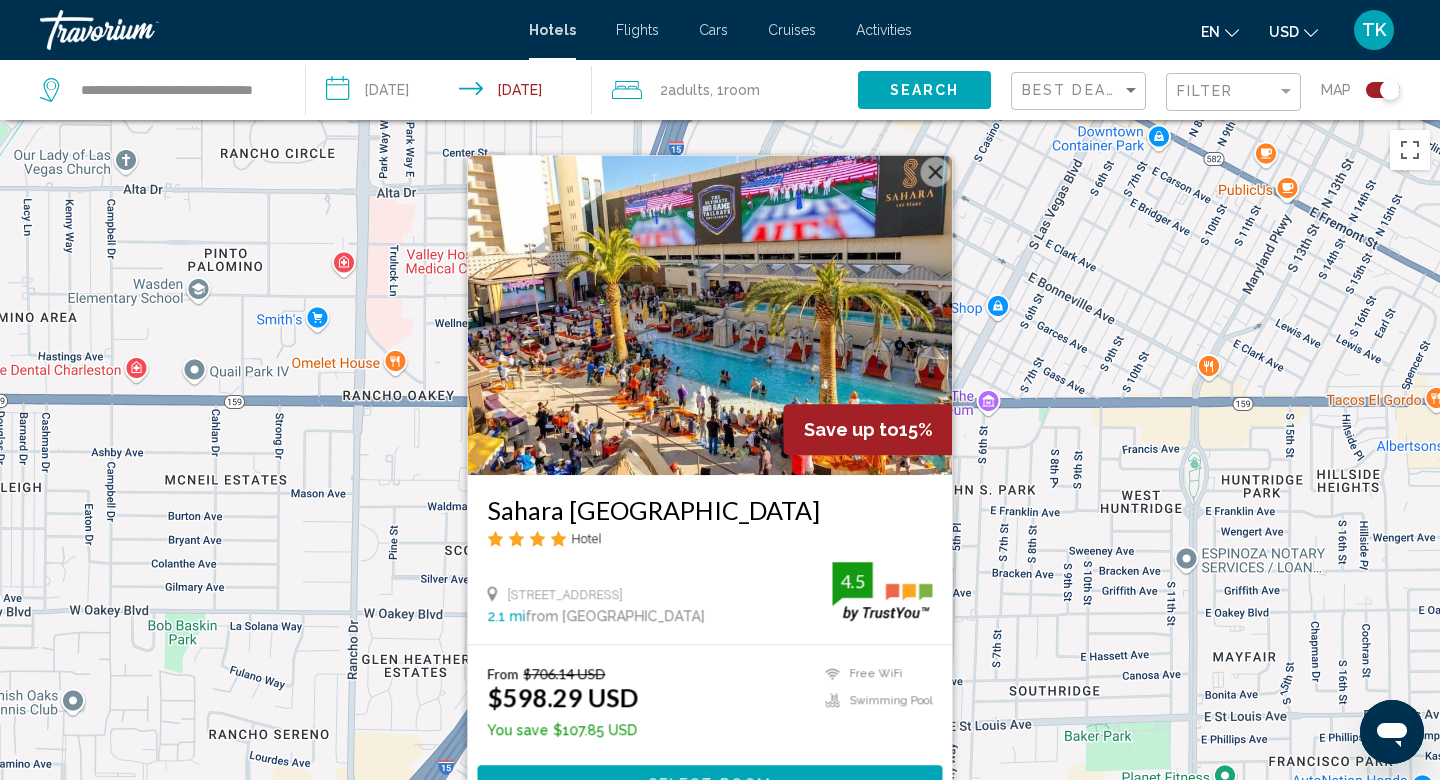 click on "To navigate, press the arrow keys. To activate drag with keyboard, press Alt + Enter. Once in keyboard drag state, use the arrow keys to move the marker. To complete the drag, press the Enter key. To cancel, press Escape. Save up to  15%   Sahara [GEOGRAPHIC_DATA]
Hotel
[STREET_ADDRESS] S 2.1 mi  from [GEOGRAPHIC_DATA] from hotel 4.5 From $706.14 USD $598.29 USD  You save  $107.85 USD
Free WiFi
Swimming Pool  4.5 Select Room" at bounding box center (720, 510) 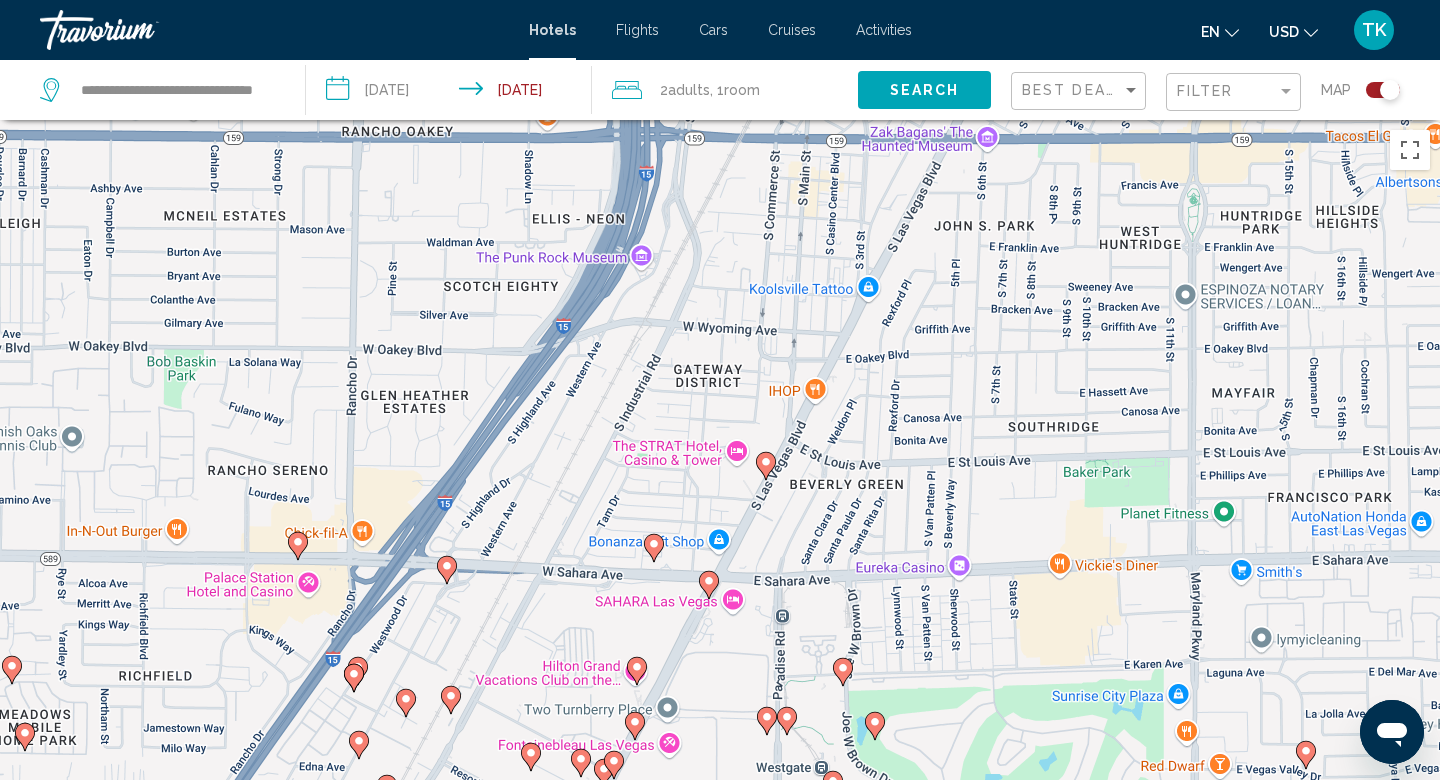 drag, startPoint x: 786, startPoint y: 706, endPoint x: 785, endPoint y: 439, distance: 267.00186 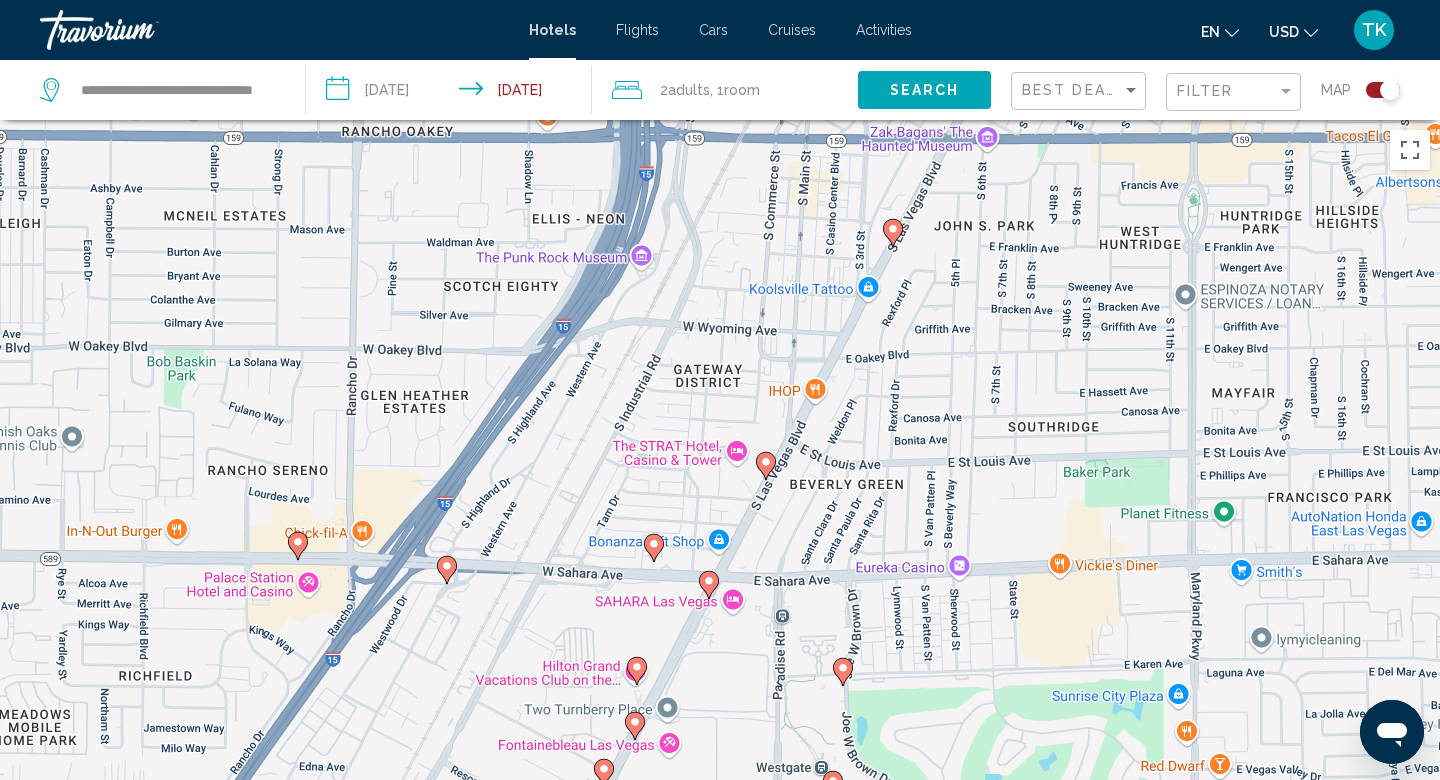 click 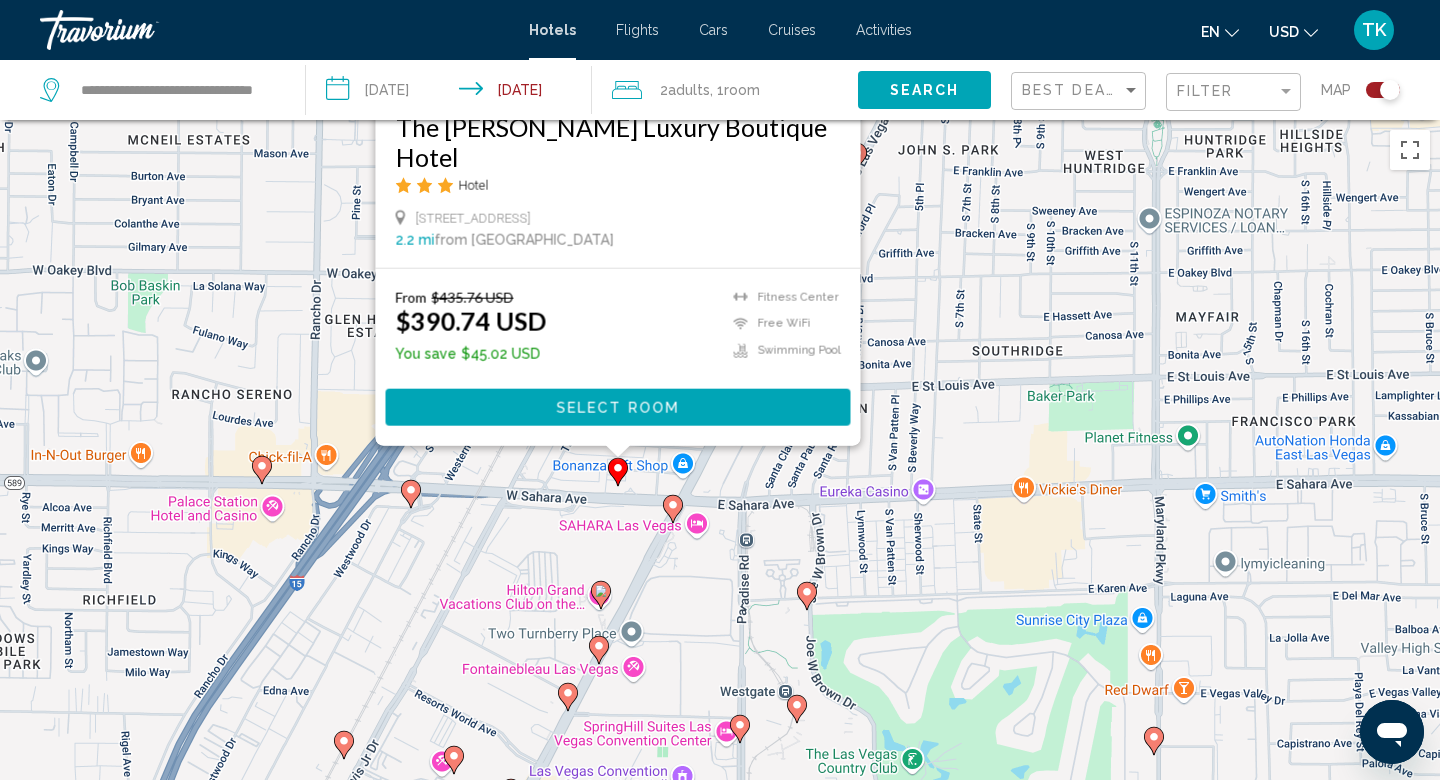 drag, startPoint x: 306, startPoint y: 635, endPoint x: 271, endPoint y: 269, distance: 367.66968 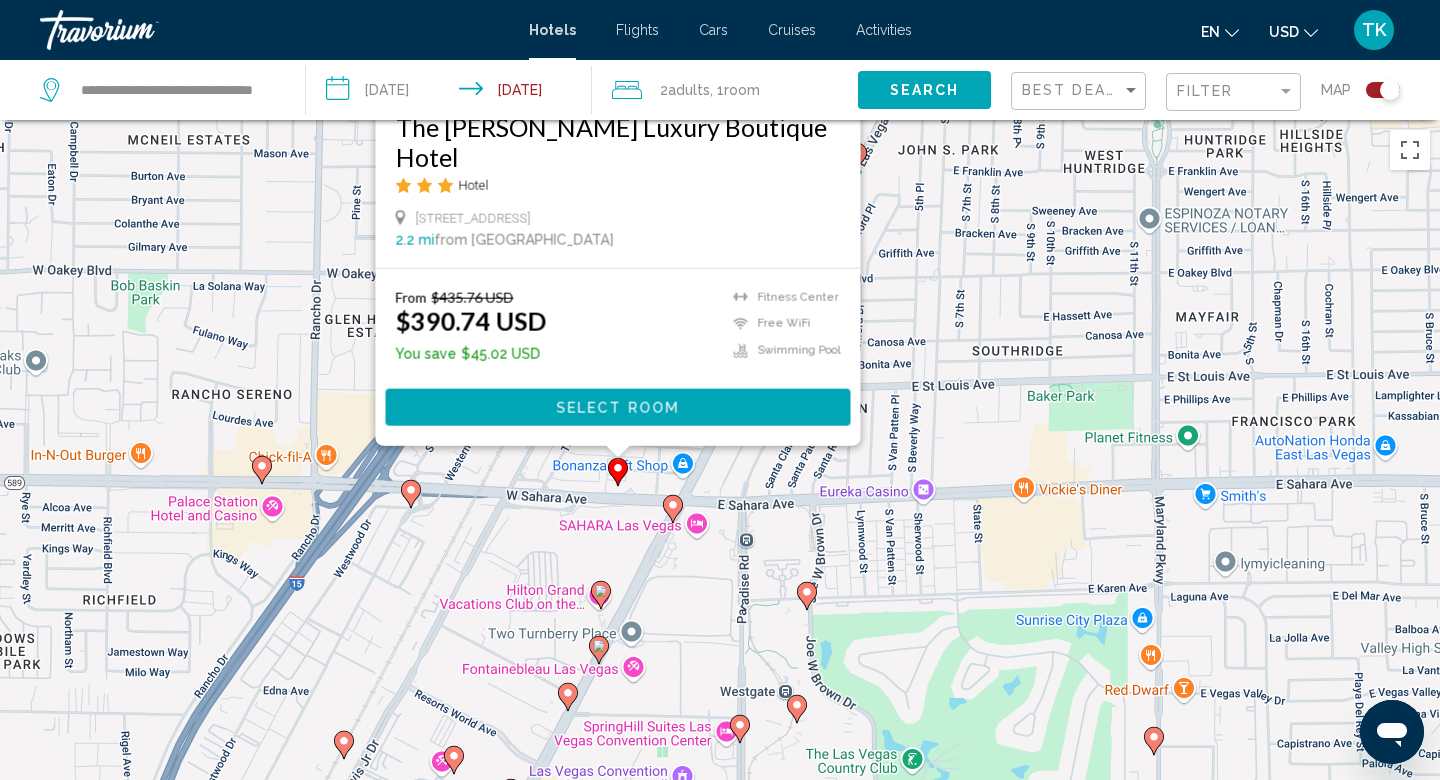 click on "To navigate, press the arrow keys. To activate drag with keyboard, press Alt + Enter. Once in keyboard drag state, use the arrow keys to move the marker. To complete the drag, press the Enter key. To cancel, press Escape. Save up to  10%   The [PERSON_NAME] Luxury Boutique Hotel
Hotel
[STREET_ADDRESS] 2.2 mi  from [GEOGRAPHIC_DATA] from hotel From $435.76 USD $390.74 USD  You save  $45.02 USD
[GEOGRAPHIC_DATA]
Free WiFi
Swimming Pool  Select Room" at bounding box center (720, 510) 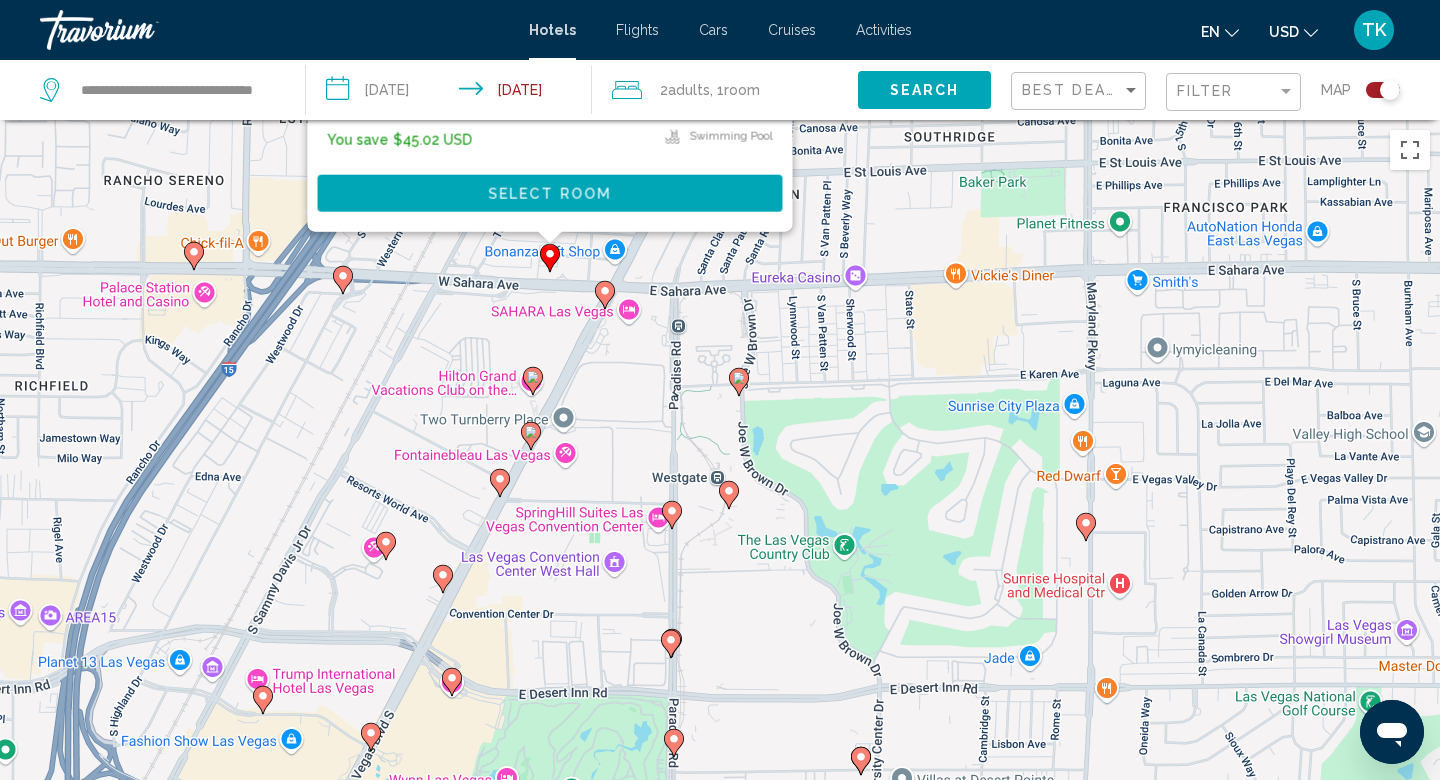 drag, startPoint x: 107, startPoint y: 303, endPoint x: 40, endPoint y: 92, distance: 221.38202 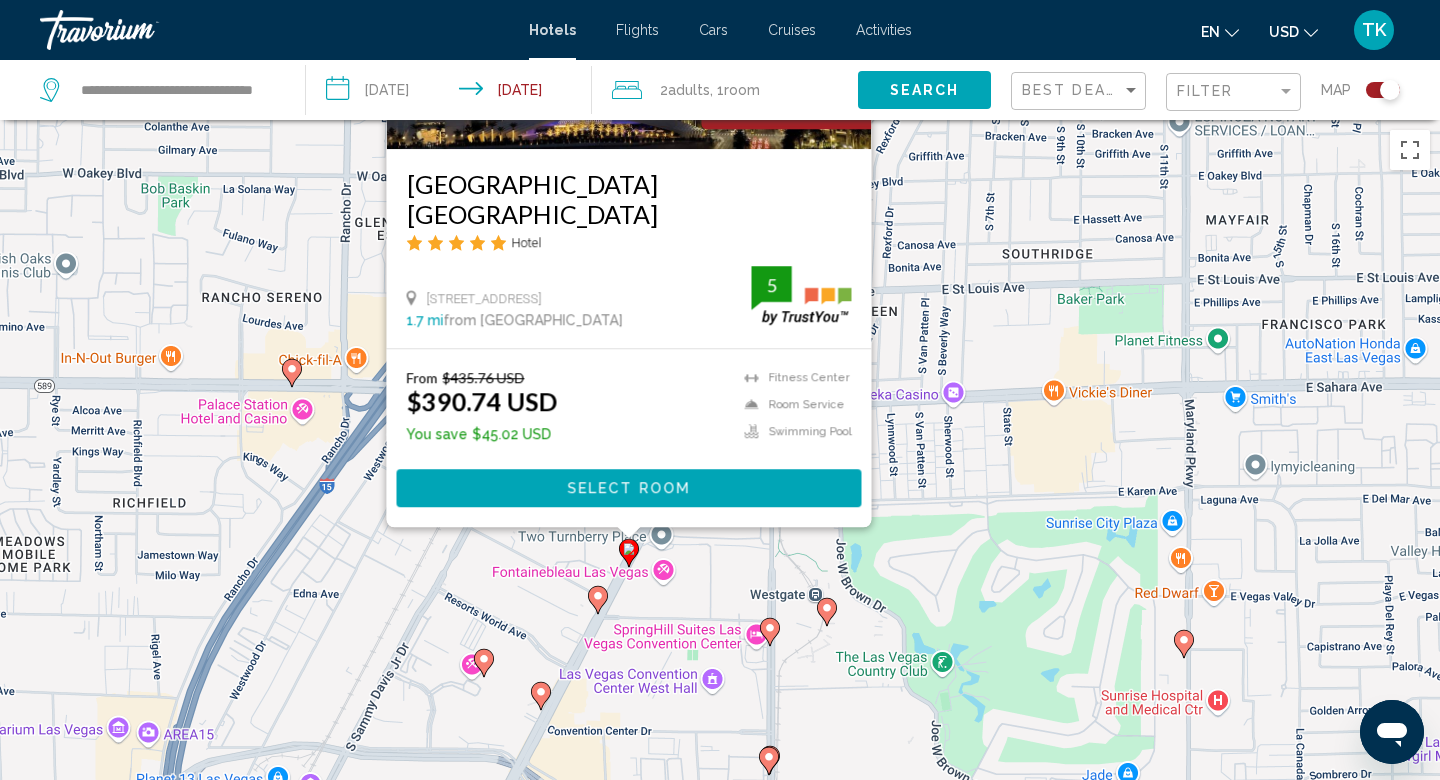 drag, startPoint x: 245, startPoint y: 545, endPoint x: 343, endPoint y: 244, distance: 316.55173 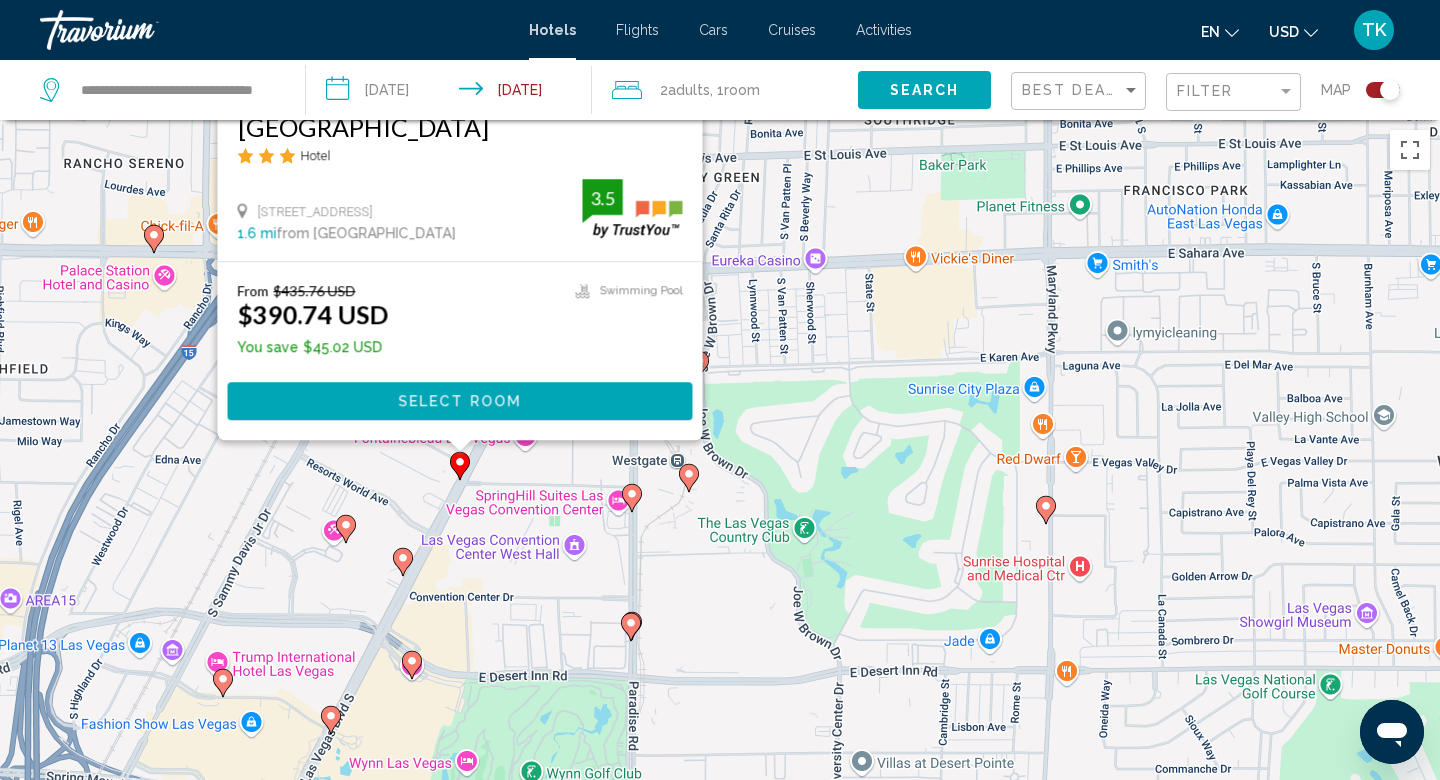 drag, startPoint x: 276, startPoint y: 634, endPoint x: 137, endPoint y: 232, distance: 425.35278 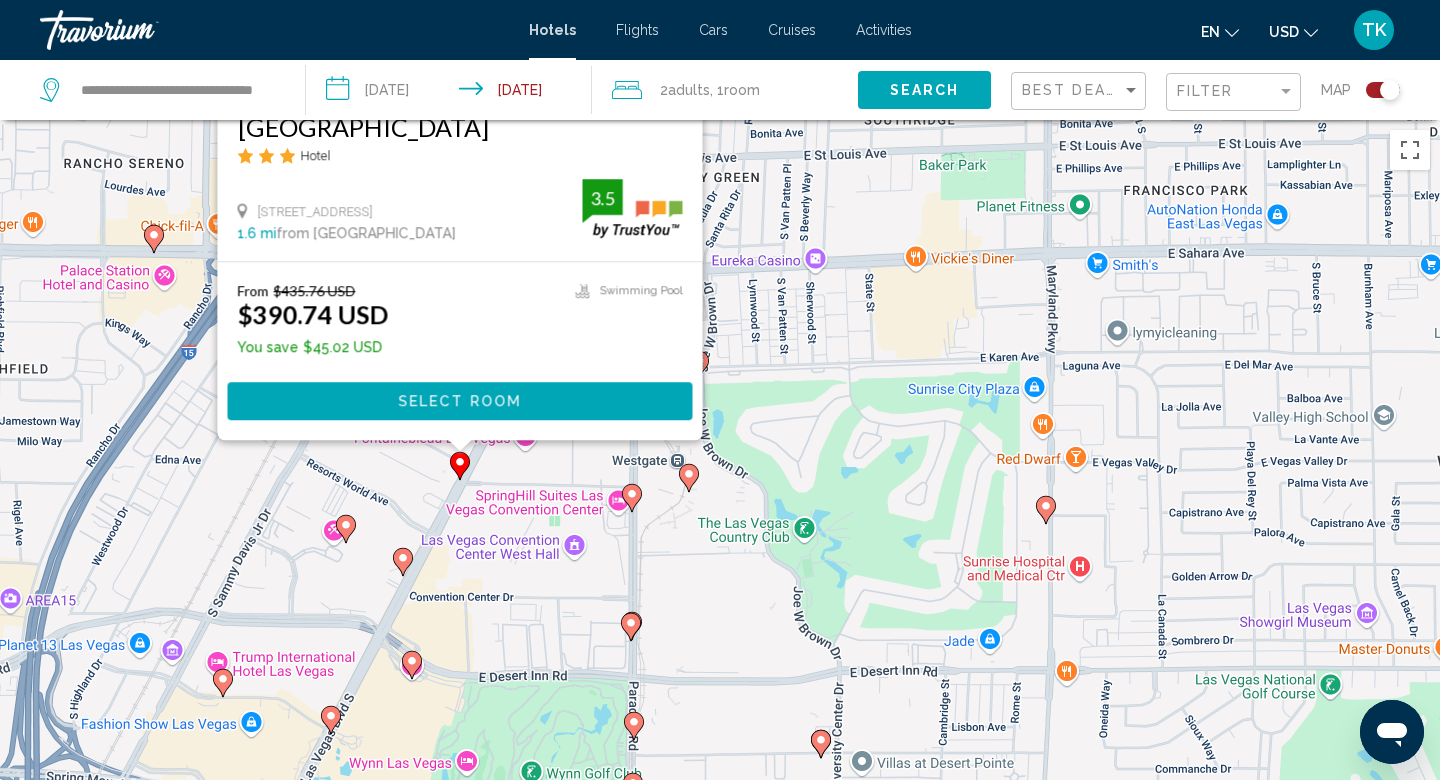 click 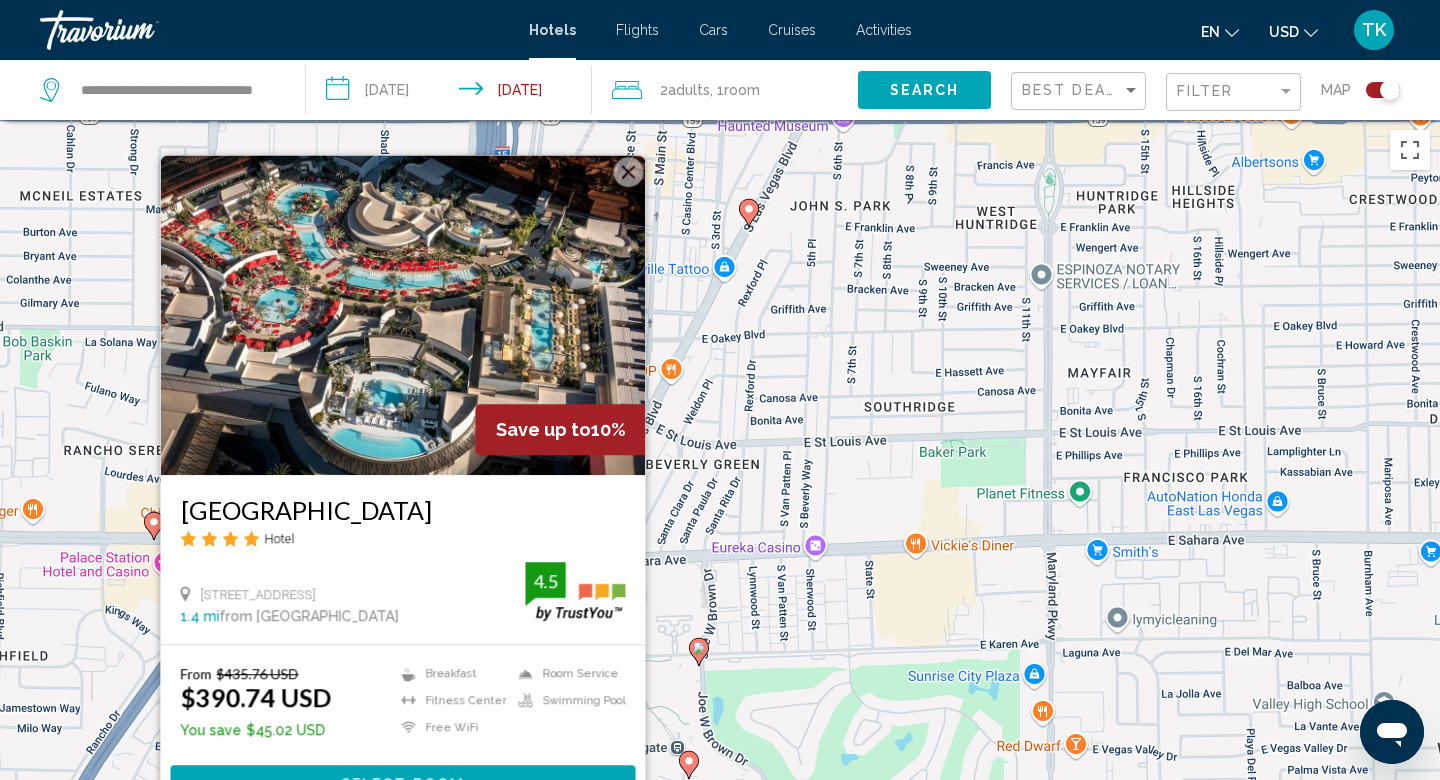 click on "To navigate, press the arrow keys. To activate drag with keyboard, press Alt + Enter. Once in keyboard drag state, use the arrow keys to move the marker. To complete the drag, press the Enter key. To cancel, press Escape. Save up to  10%   [GEOGRAPHIC_DATA]
Hotel
[GEOGRAPHIC_DATA], [GEOGRAPHIC_DATA] 1.4 mi  from [GEOGRAPHIC_DATA] from hotel 4.5 From $435.76 USD $390.74 USD  You save  $45.02 USD
Breakfast
[GEOGRAPHIC_DATA]
Free WiFi
Room Service
Swimming Pool  4.5 Select Room" at bounding box center [720, 510] 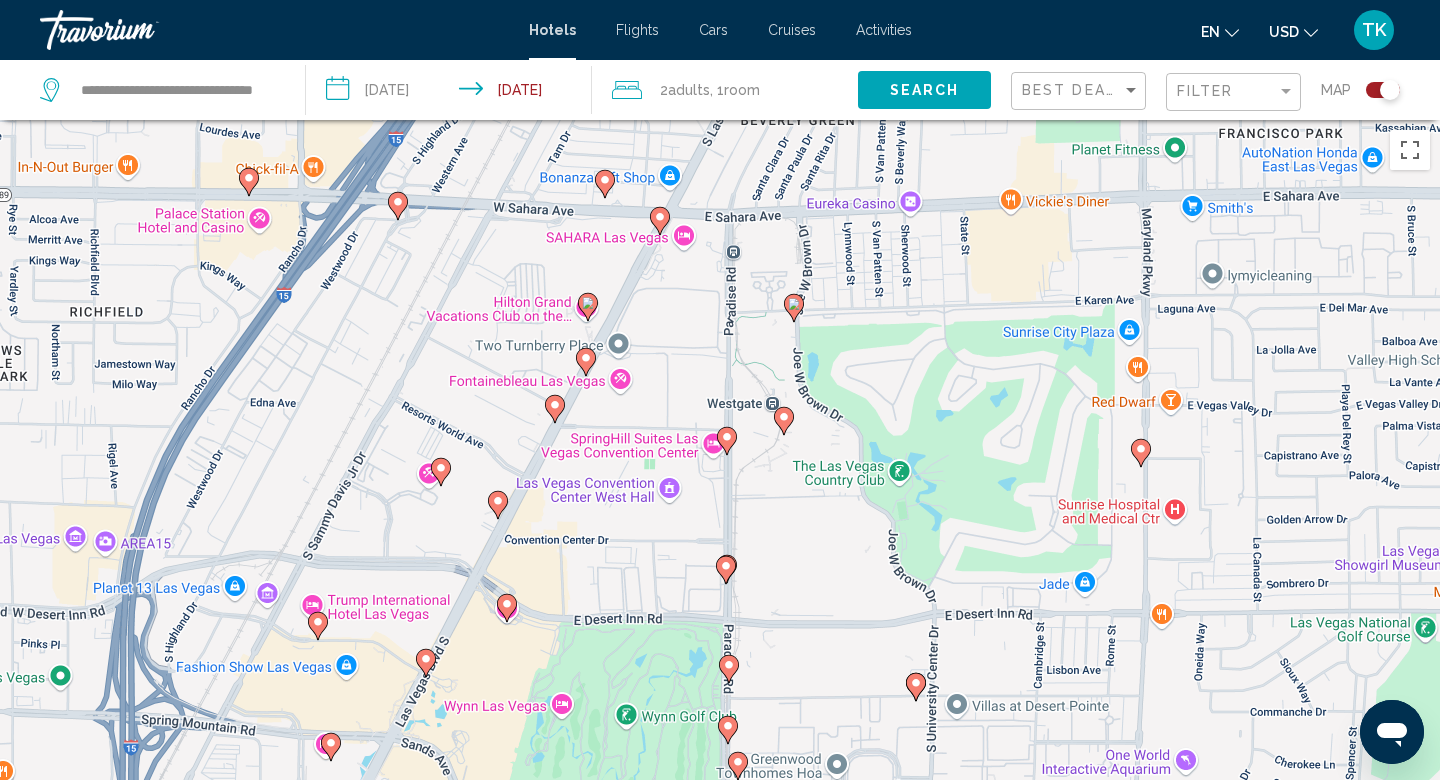 drag, startPoint x: 652, startPoint y: 603, endPoint x: 747, endPoint y: 261, distance: 354.94928 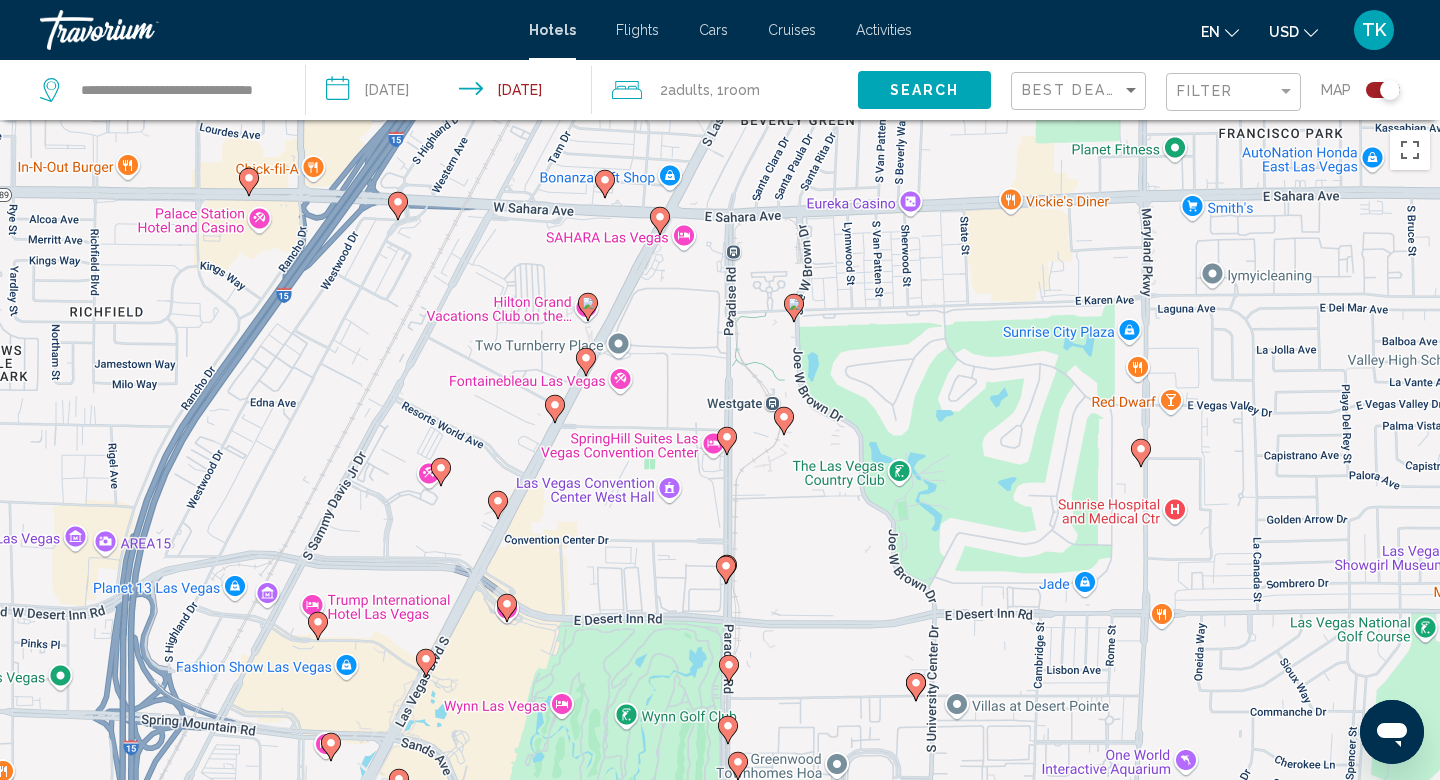 click 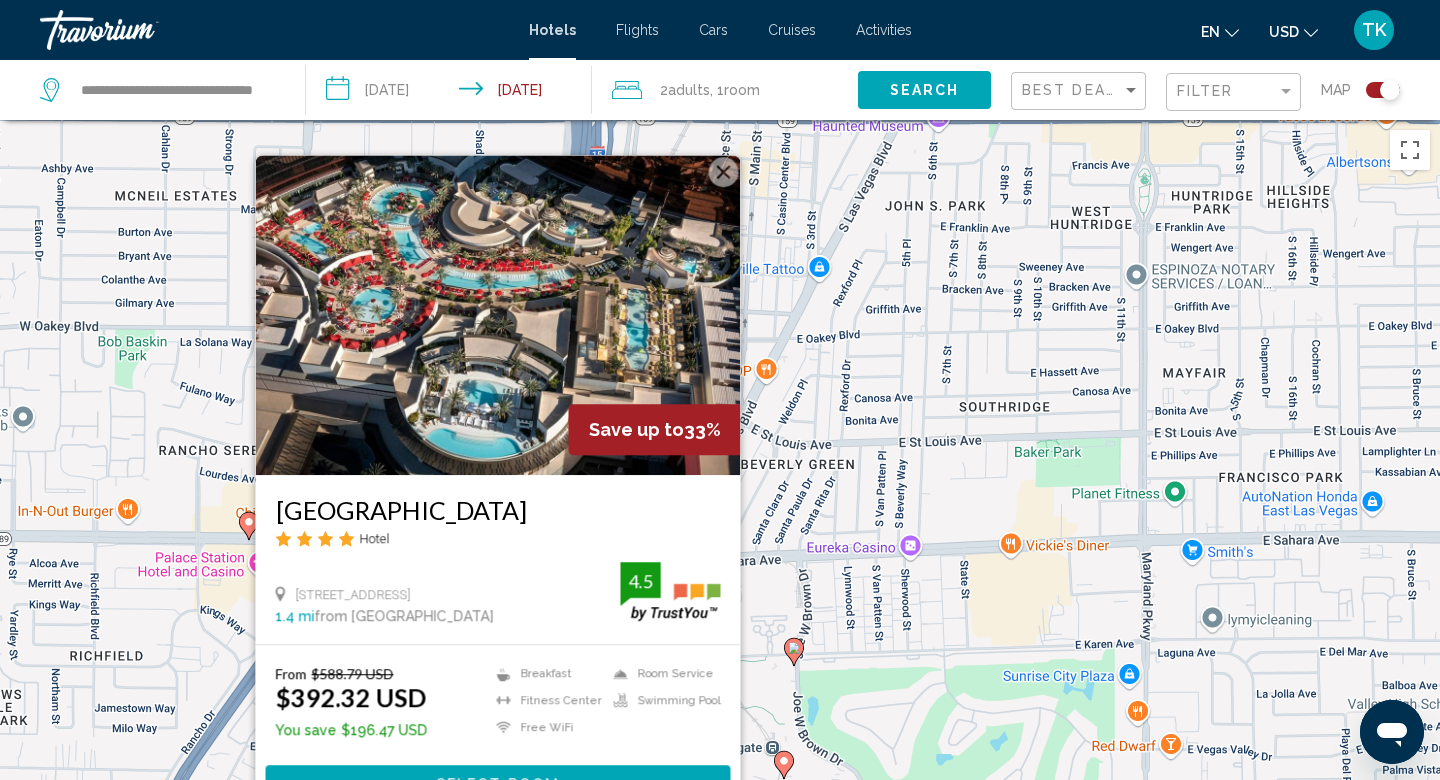 click on "To navigate, press the arrow keys. To activate drag with keyboard, press Alt + Enter. Once in keyboard drag state, use the arrow keys to move the marker. To complete the drag, press the Enter key. To cancel, press Escape. Save up to  33%   [GEOGRAPHIC_DATA]
Hotel
[GEOGRAPHIC_DATA], [GEOGRAPHIC_DATA] 1.4 mi  from [GEOGRAPHIC_DATA] from hotel 4.5 From $588.79 USD $392.32 USD  You save  $196.47 USD
Breakfast
[GEOGRAPHIC_DATA]
Free WiFi
Room Service
Swimming Pool  4.5 Select Room" at bounding box center (720, 510) 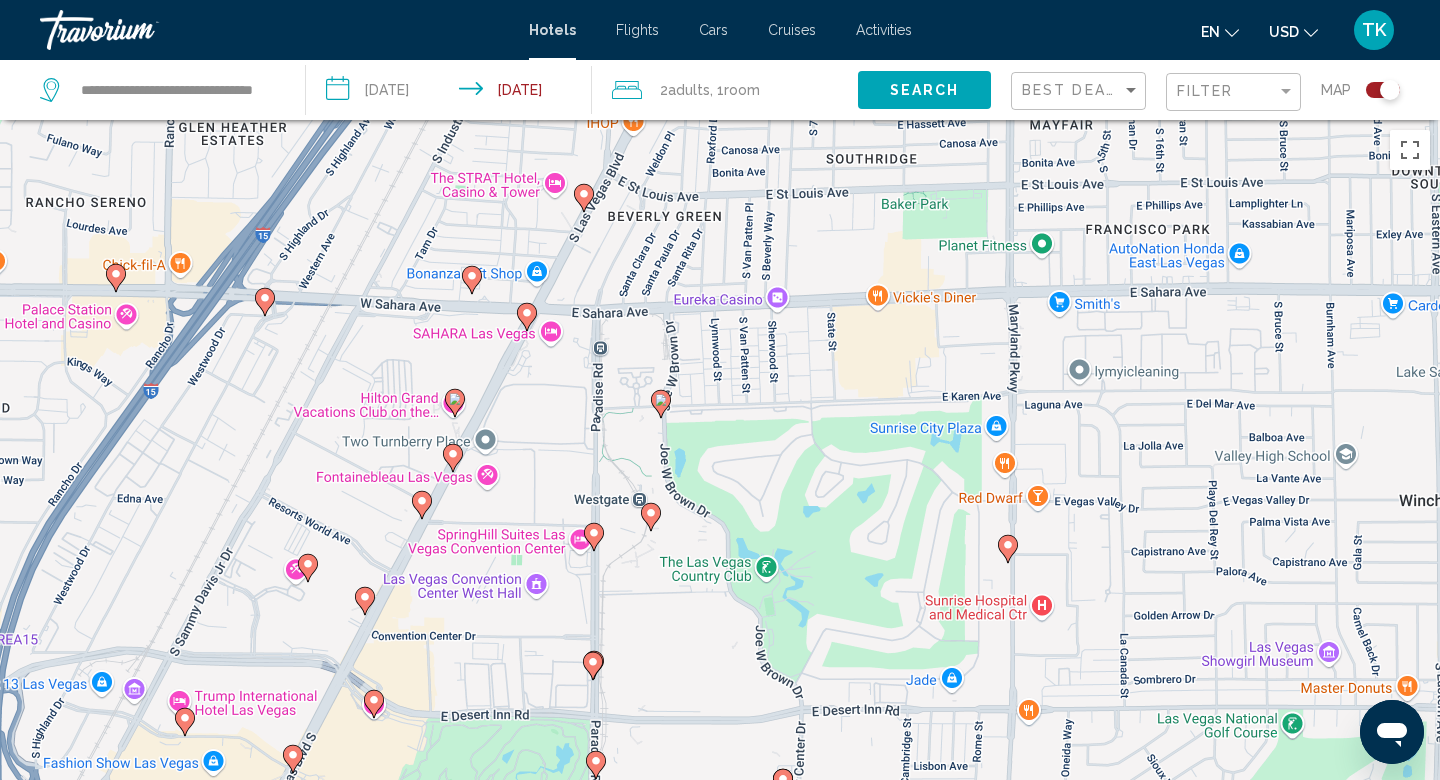 drag, startPoint x: 667, startPoint y: 638, endPoint x: 532, endPoint y: 384, distance: 287.64734 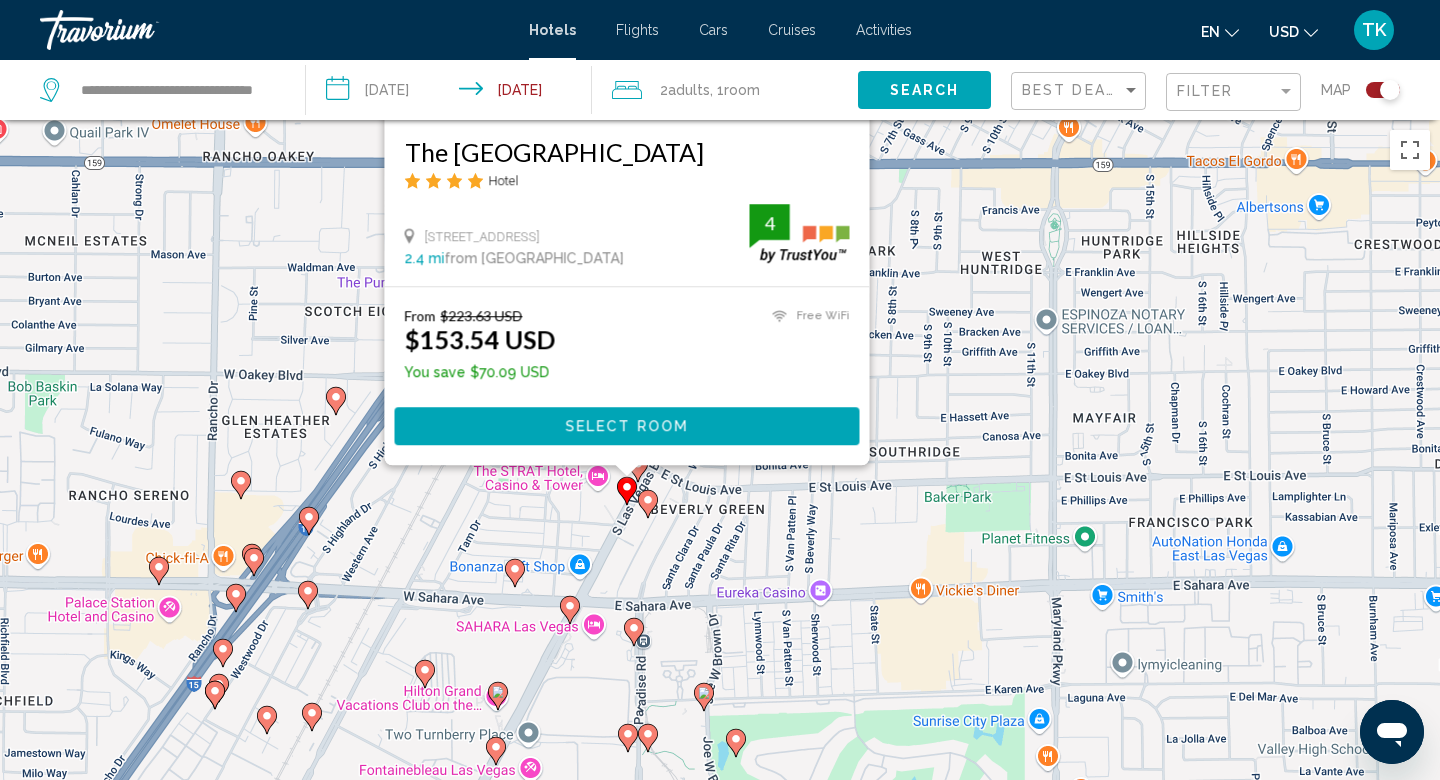 drag, startPoint x: 228, startPoint y: 567, endPoint x: 272, endPoint y: 200, distance: 369.6282 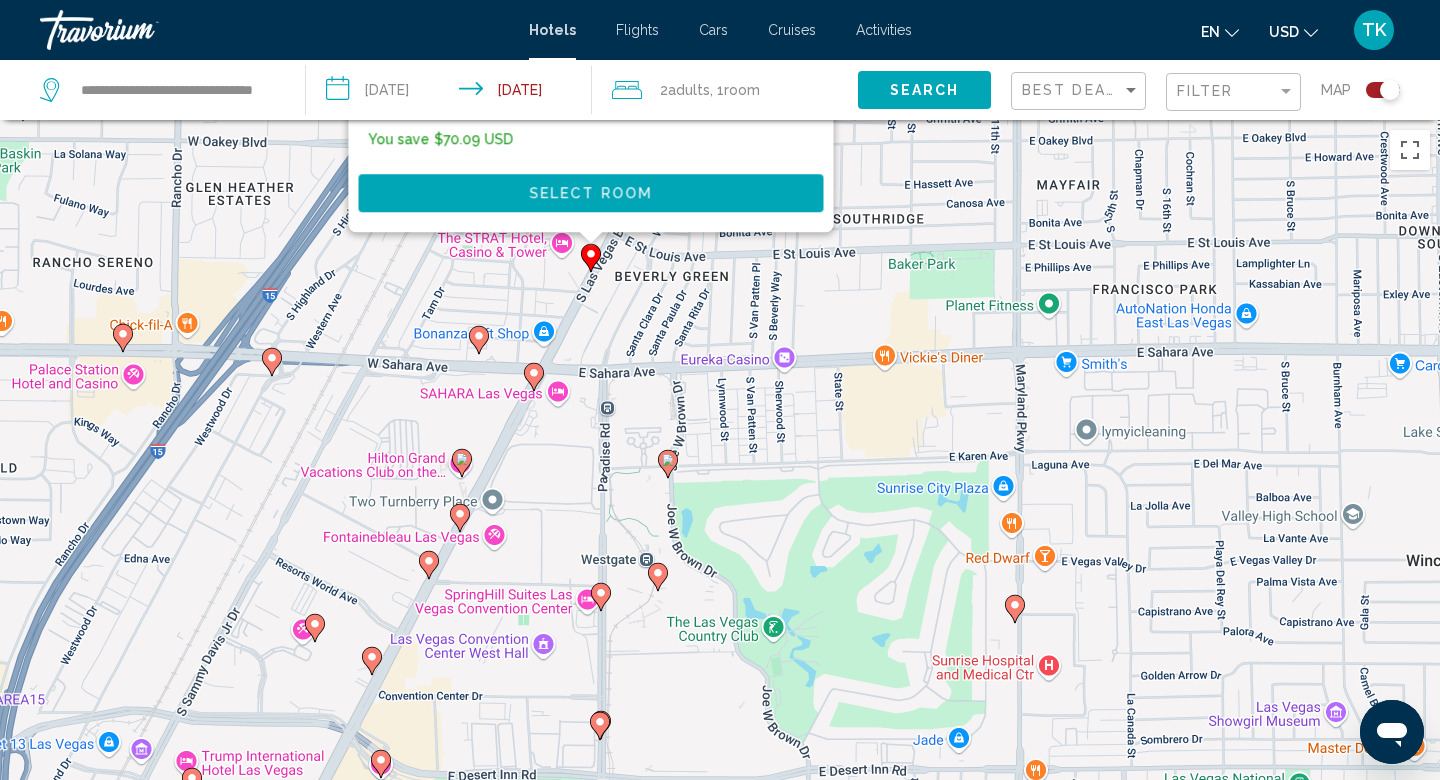 drag, startPoint x: 272, startPoint y: 200, endPoint x: 241, endPoint y: -38, distance: 240.01042 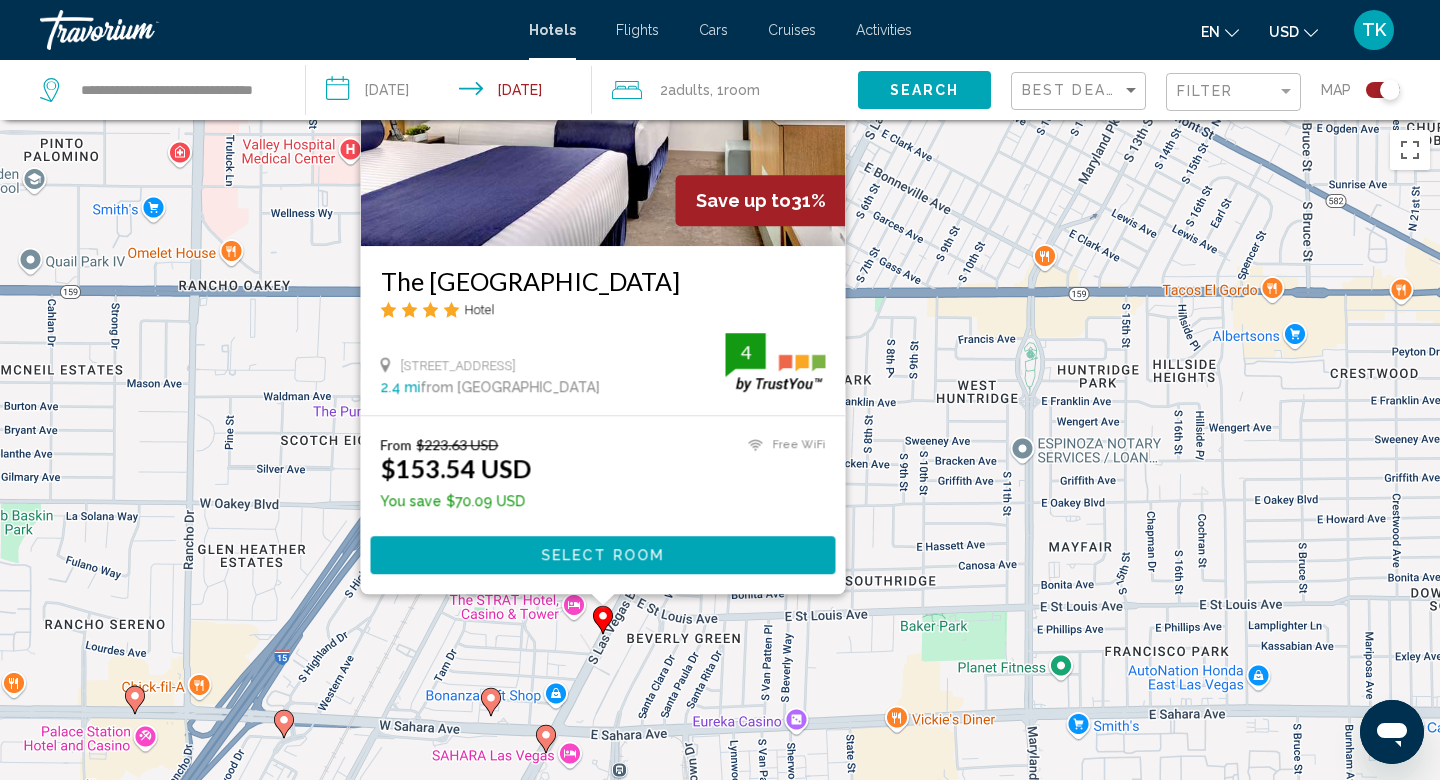 drag, startPoint x: 393, startPoint y: 283, endPoint x: 384, endPoint y: 649, distance: 366.11063 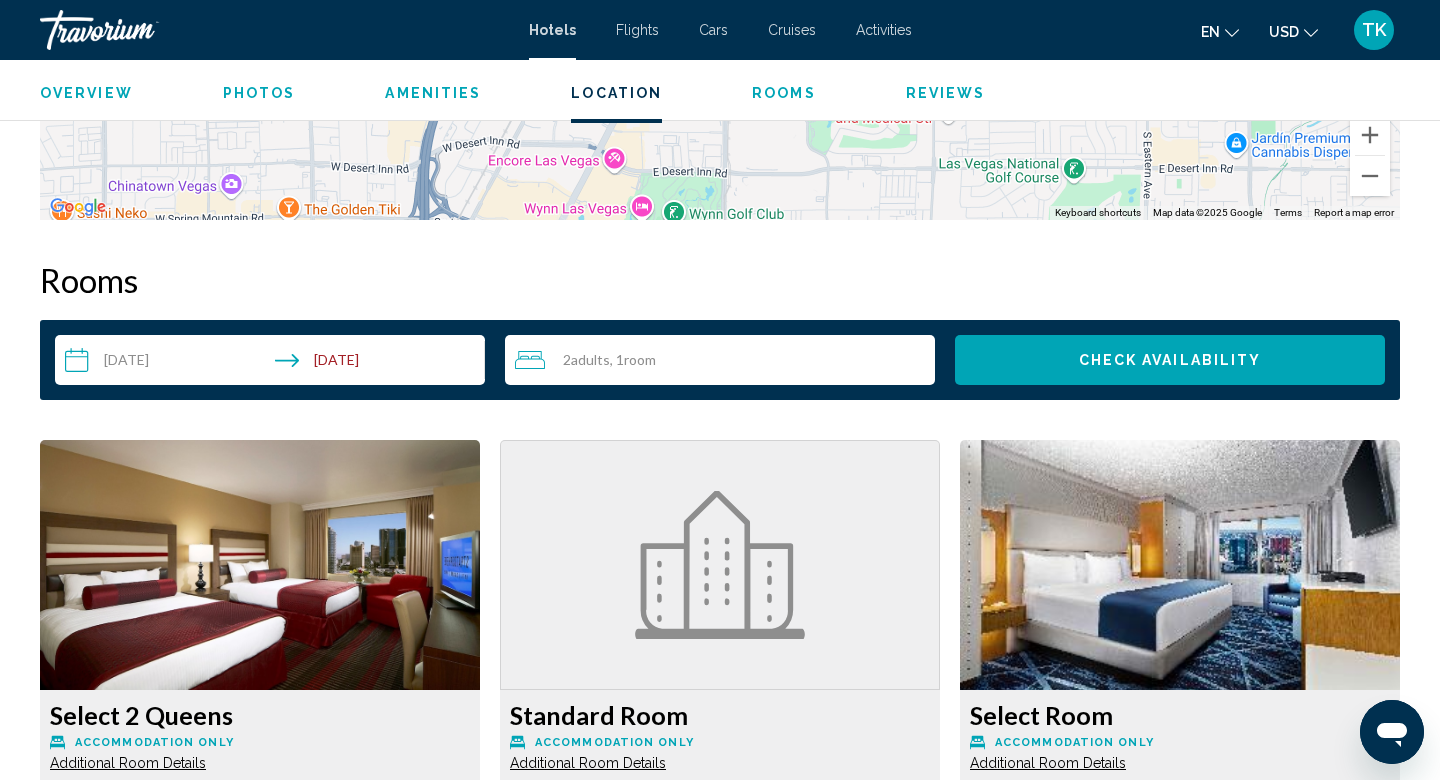 scroll, scrollTop: 2314, scrollLeft: 0, axis: vertical 